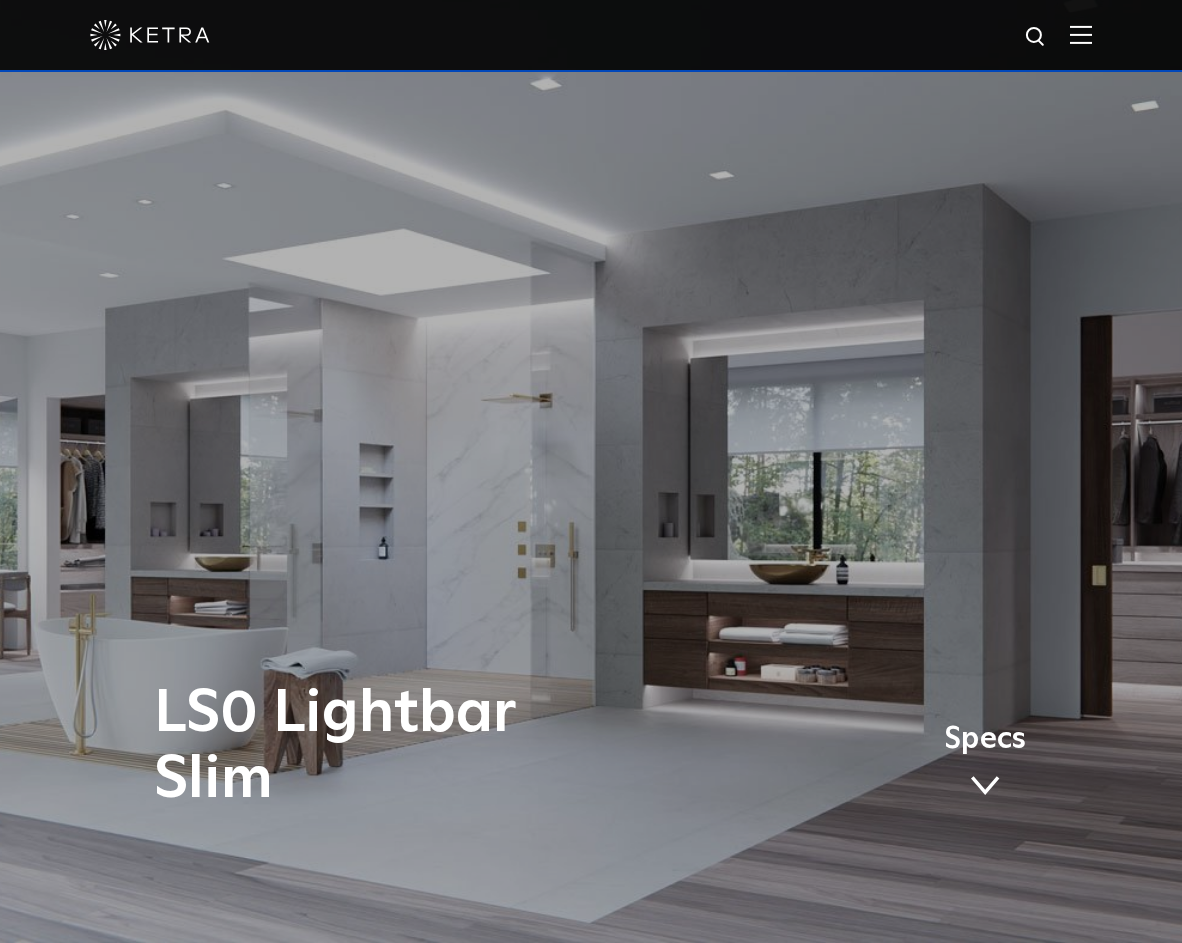 scroll, scrollTop: 0, scrollLeft: 0, axis: both 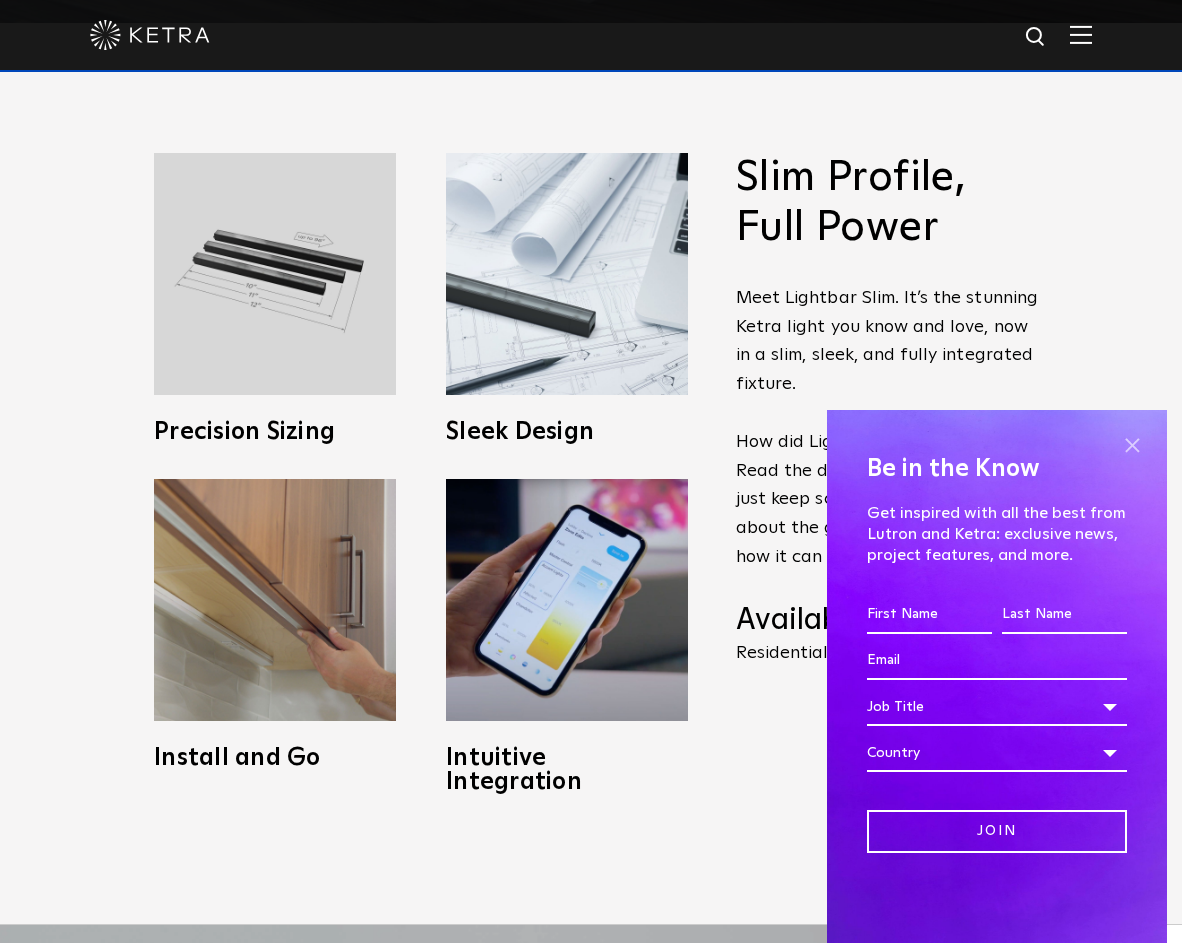 click at bounding box center (1132, 445) 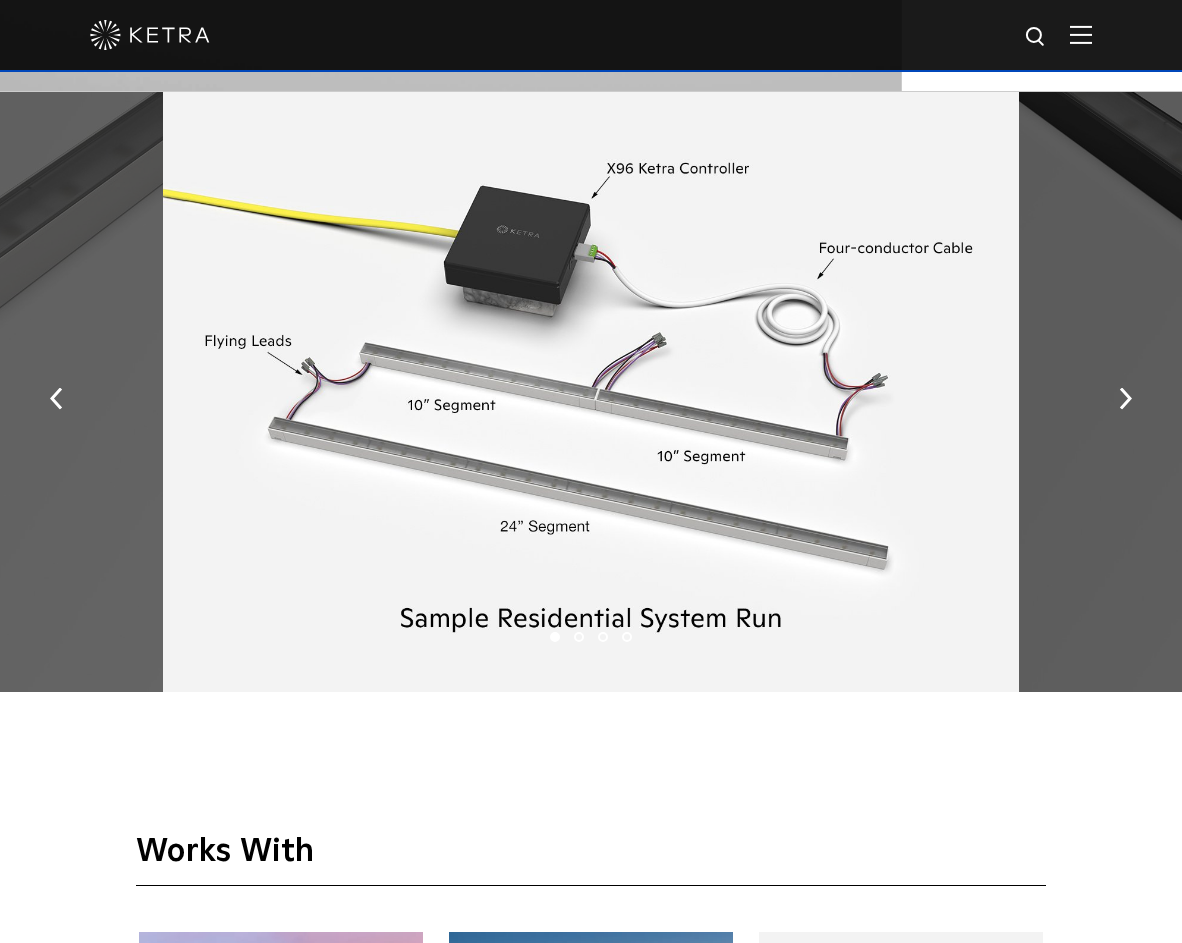 scroll, scrollTop: 2711, scrollLeft: 0, axis: vertical 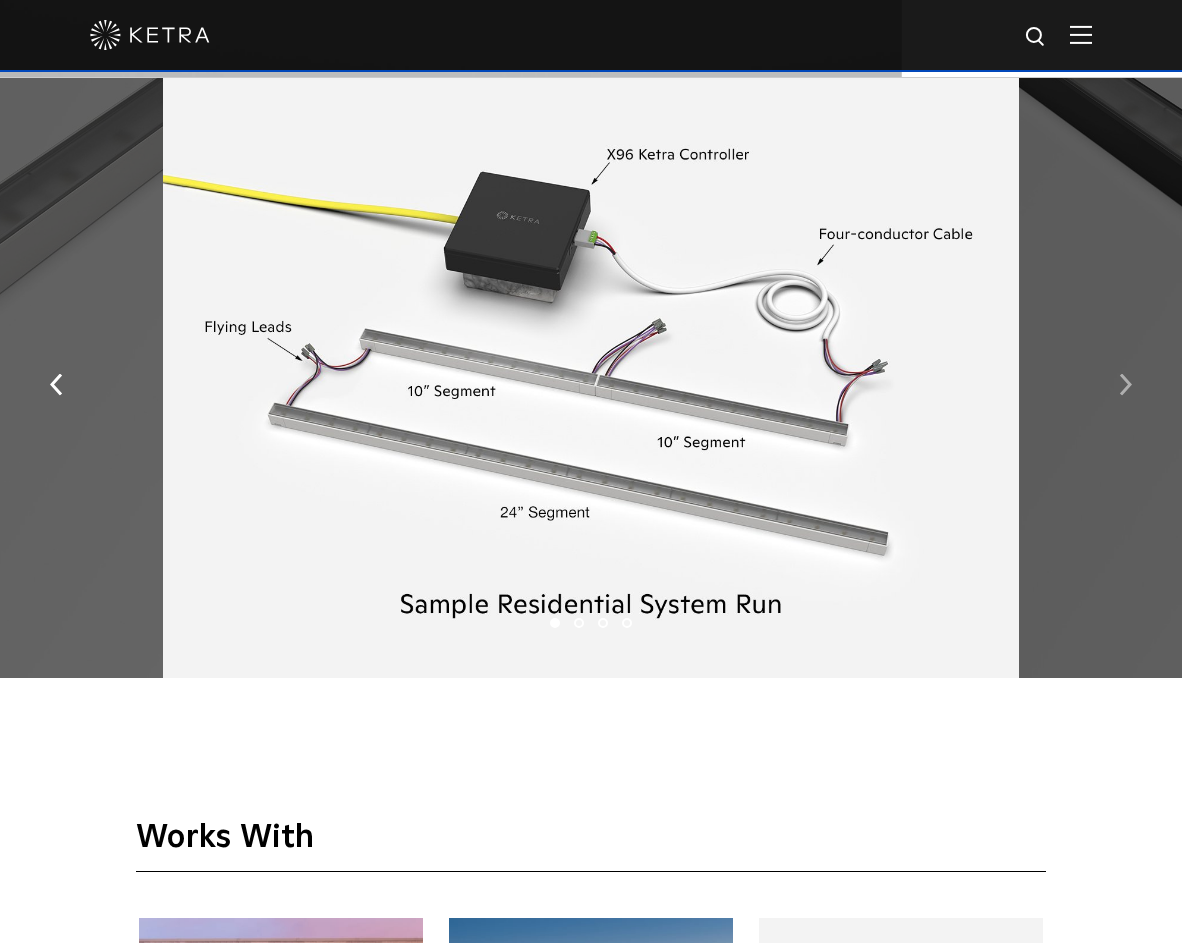 click at bounding box center (1125, 382) 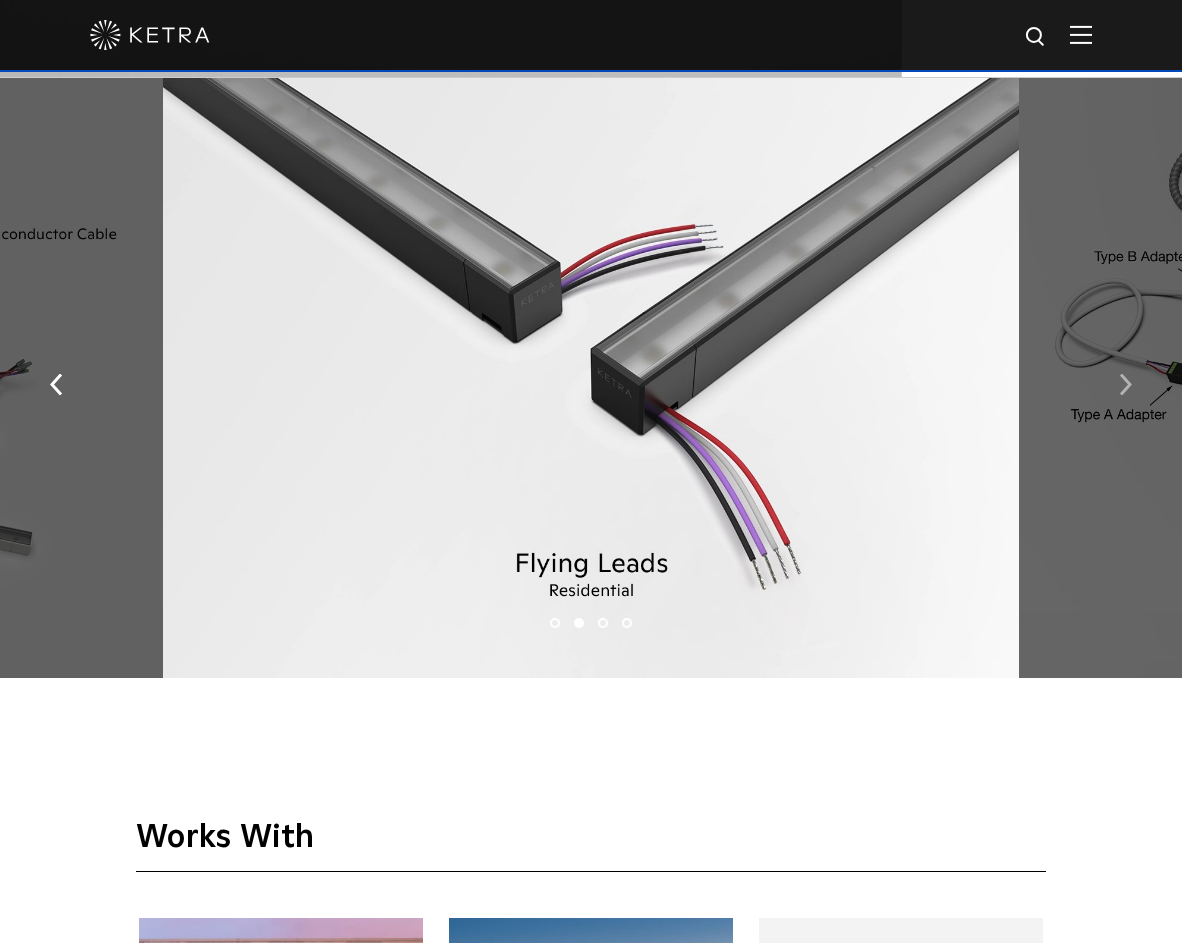 click at bounding box center [1125, 382] 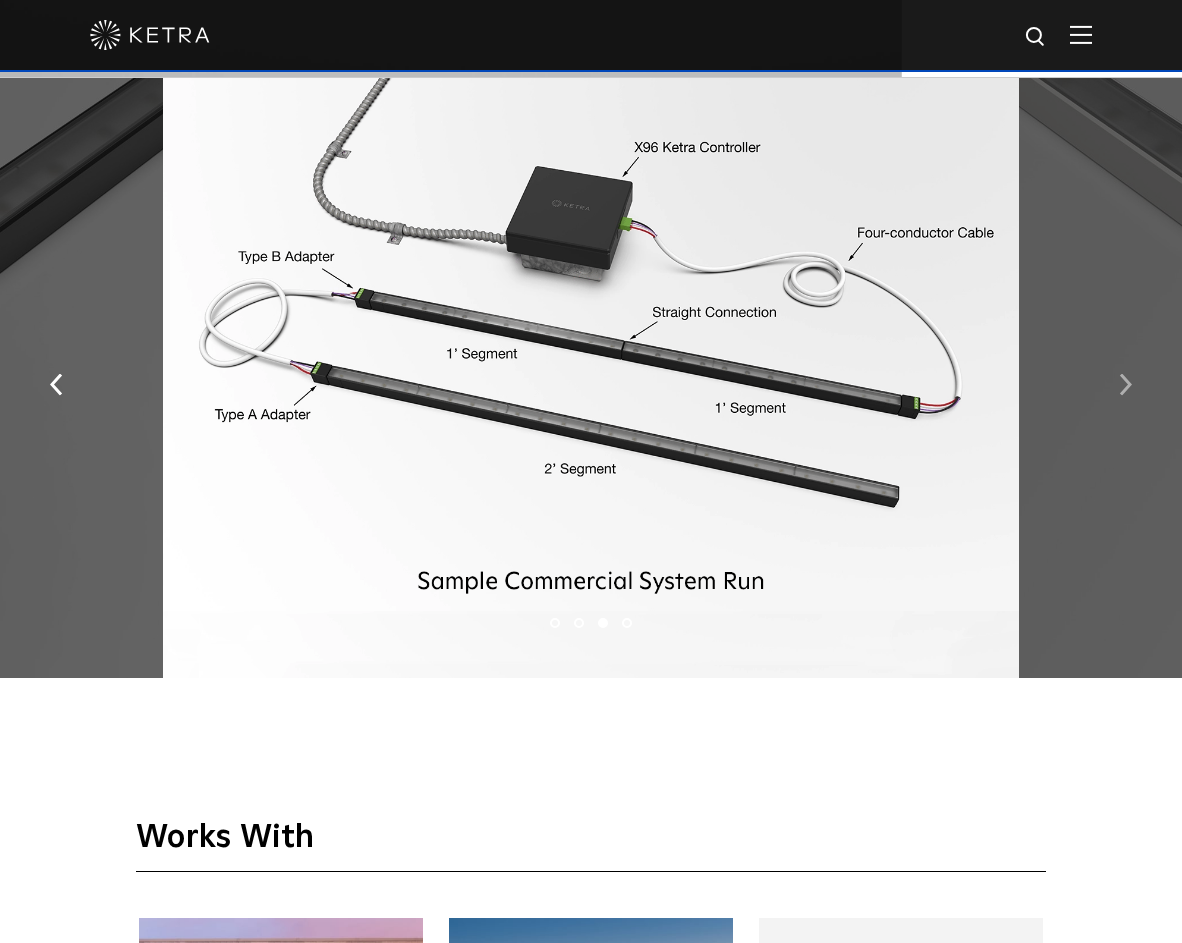 click at bounding box center [1125, 382] 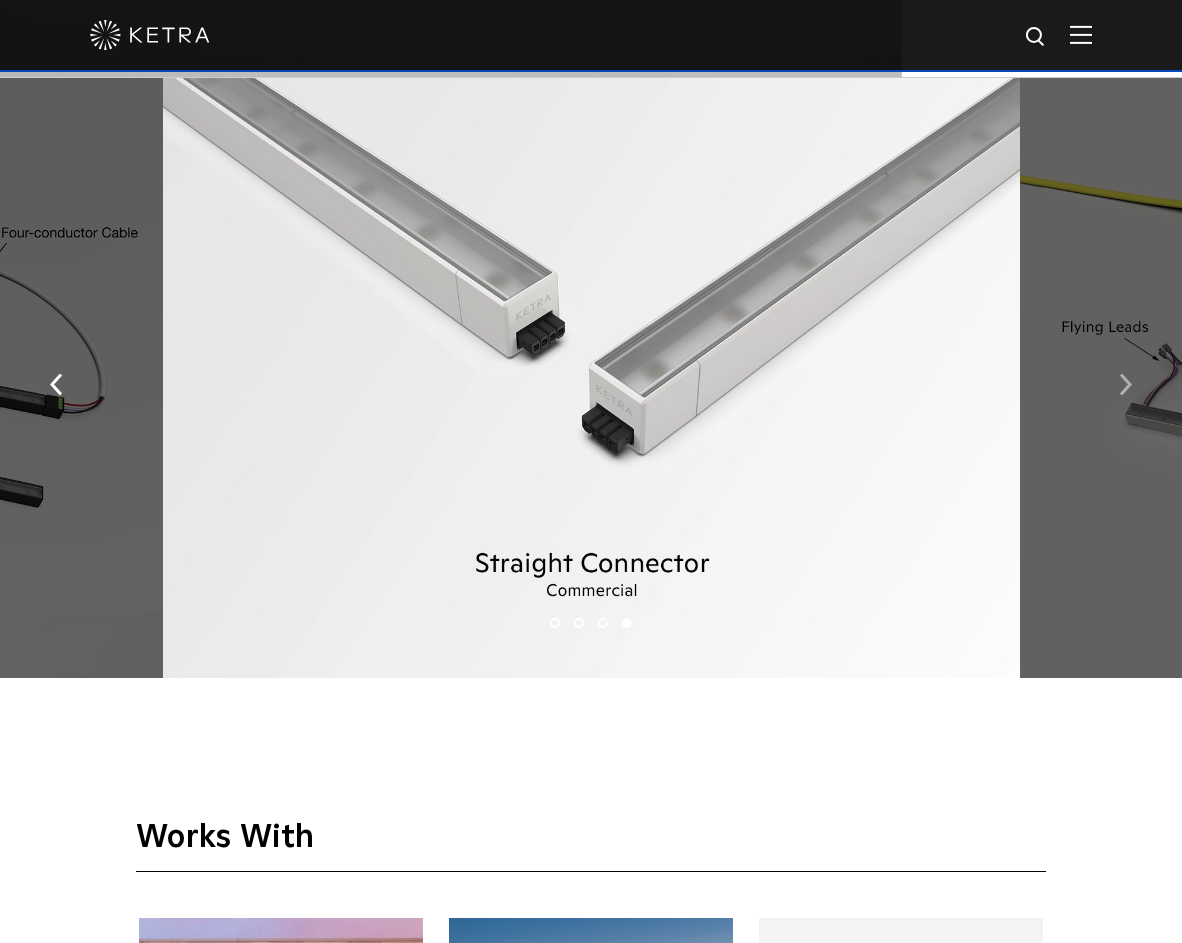 click at bounding box center [1125, 382] 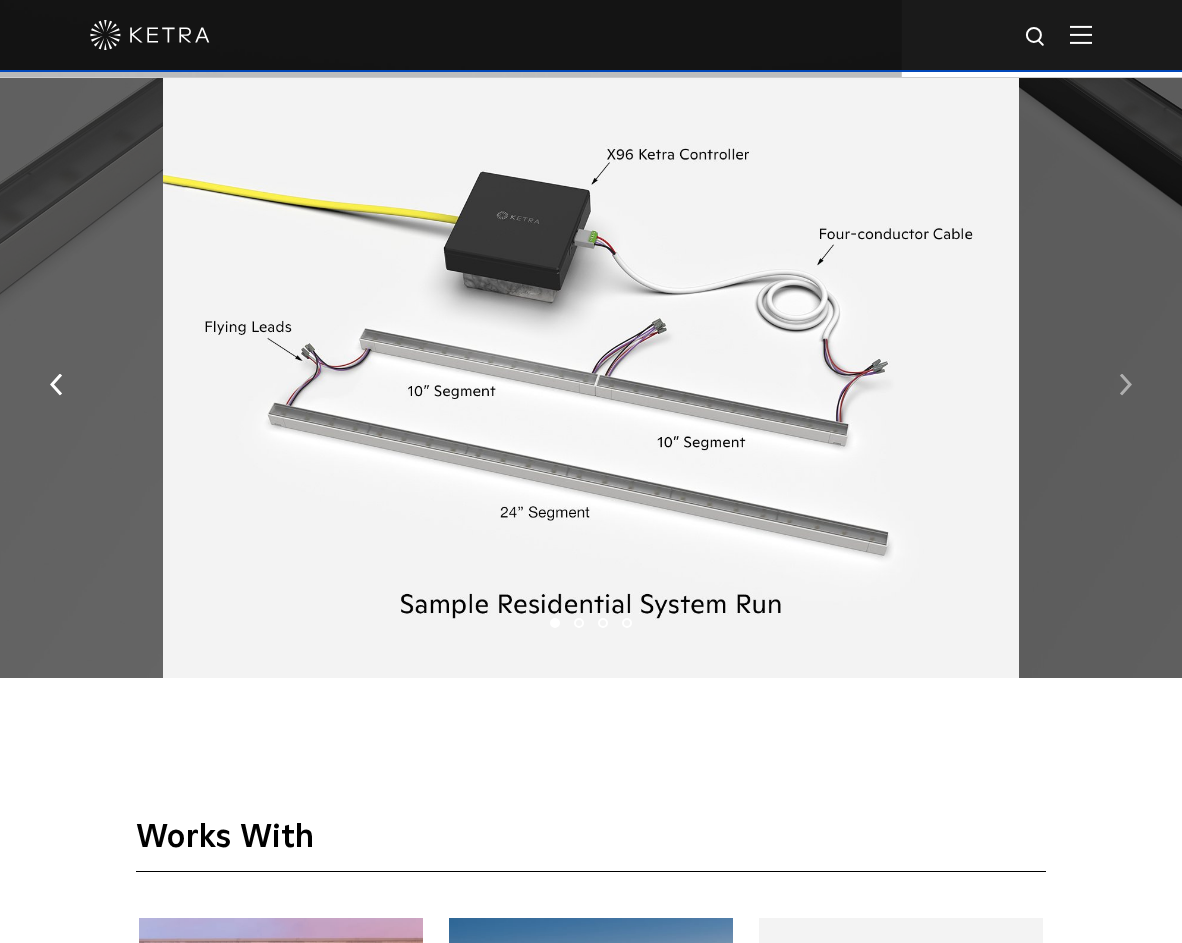 click at bounding box center (1125, 382) 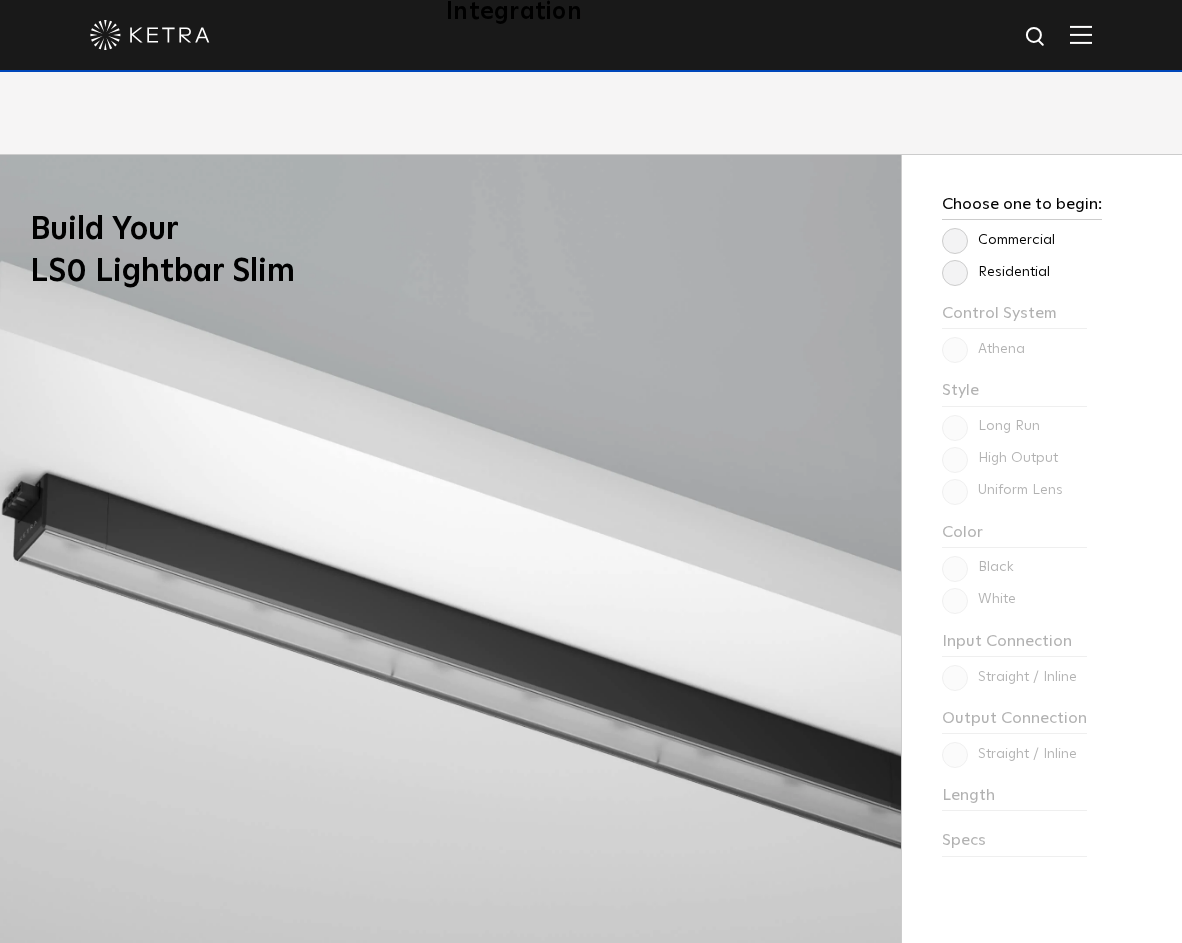 scroll, scrollTop: 1691, scrollLeft: 0, axis: vertical 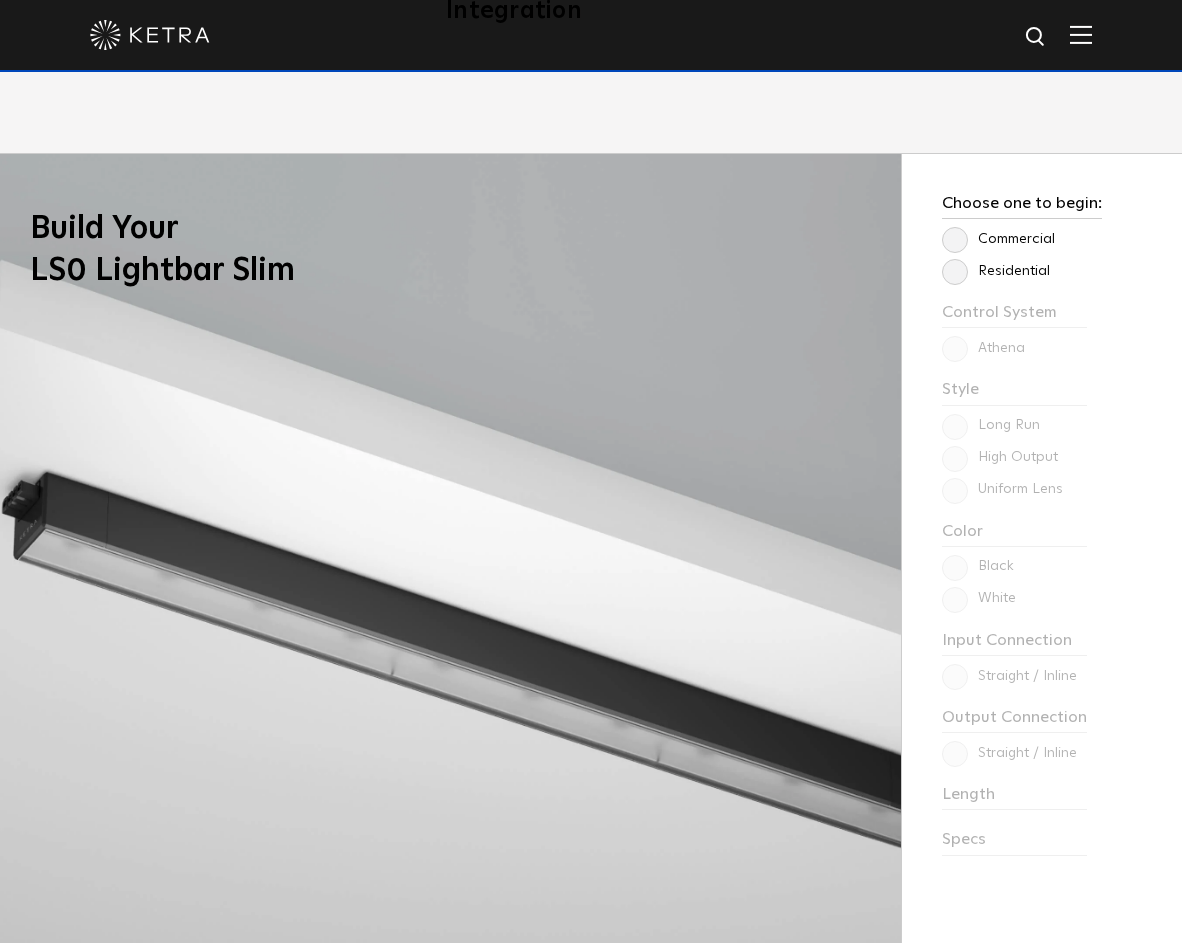 click on "Residential" at bounding box center [996, 271] 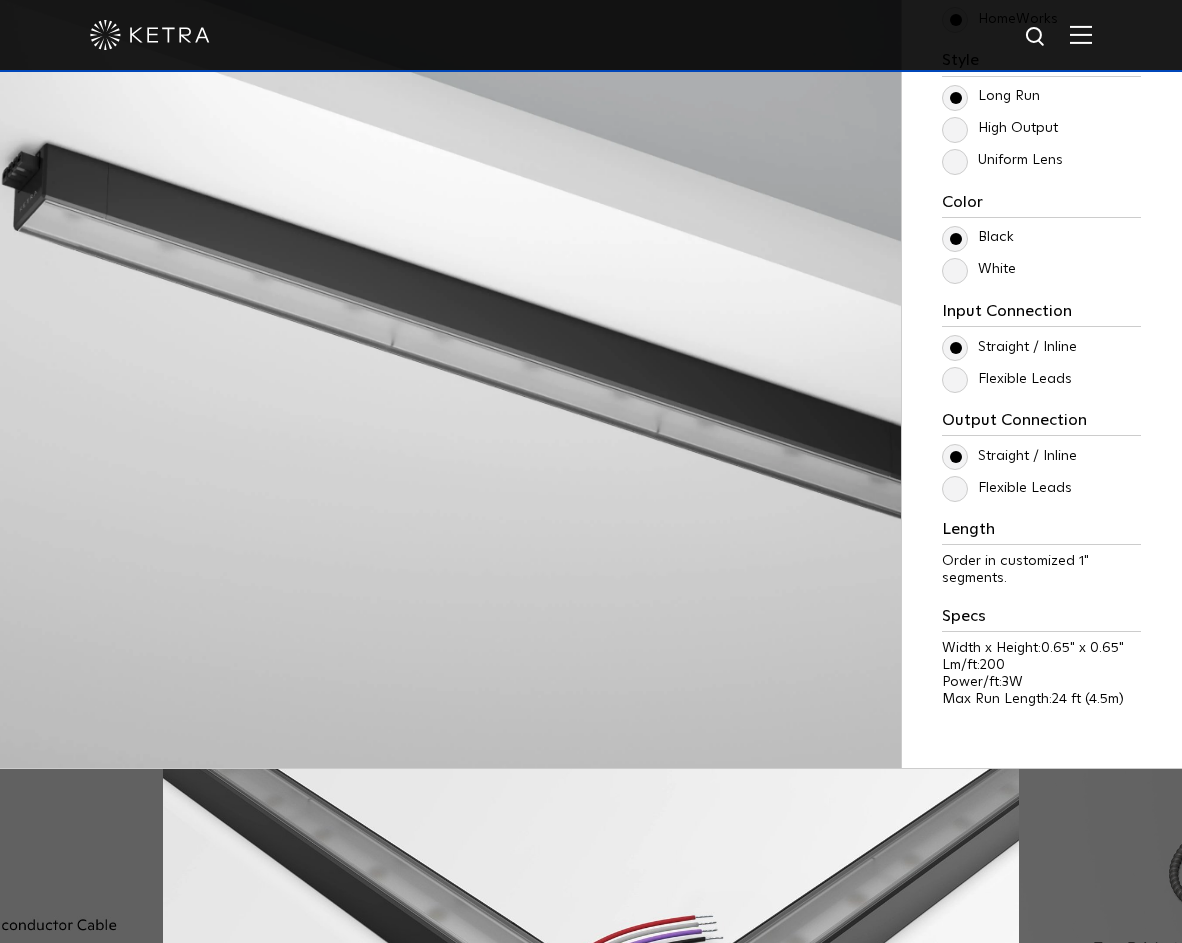 scroll, scrollTop: 2025, scrollLeft: 0, axis: vertical 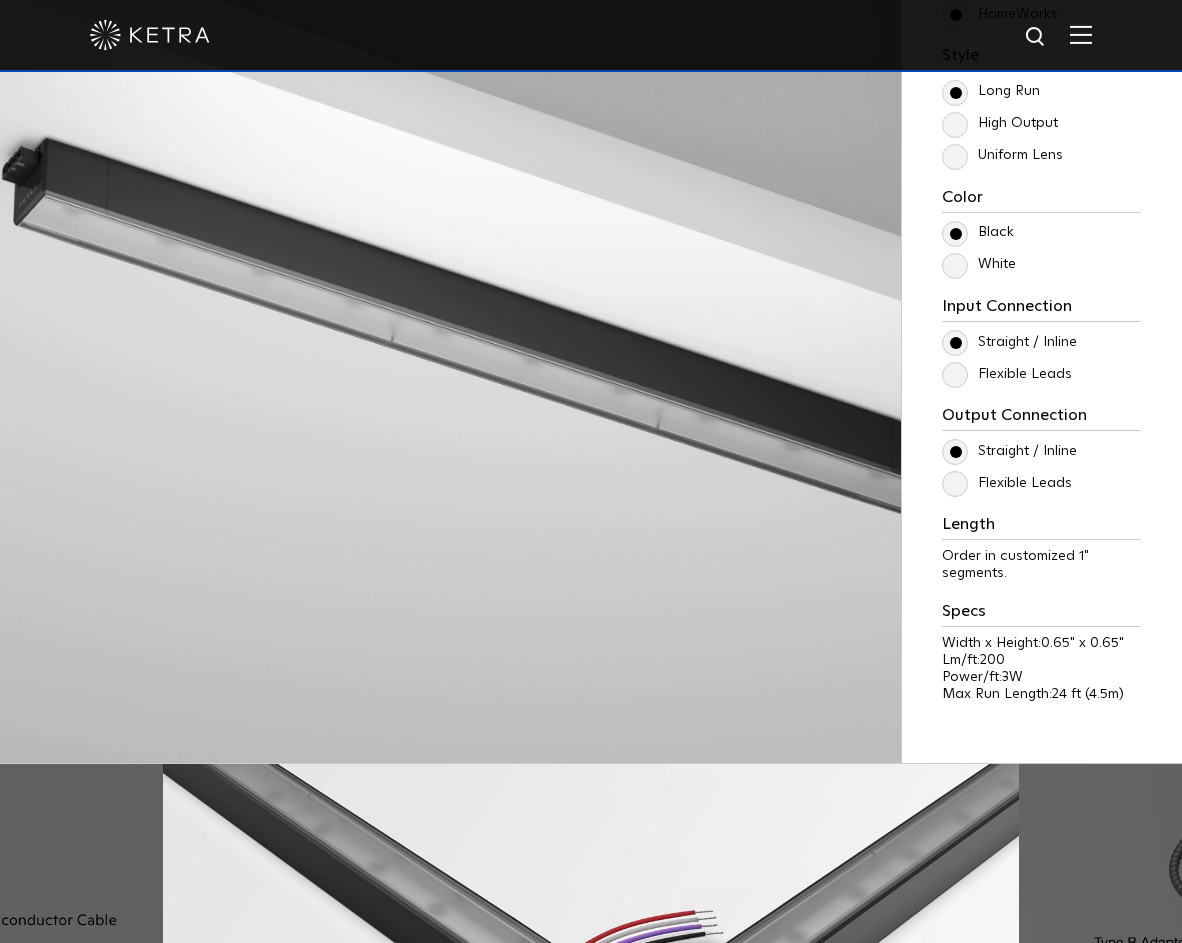 click on "White" at bounding box center (979, 264) 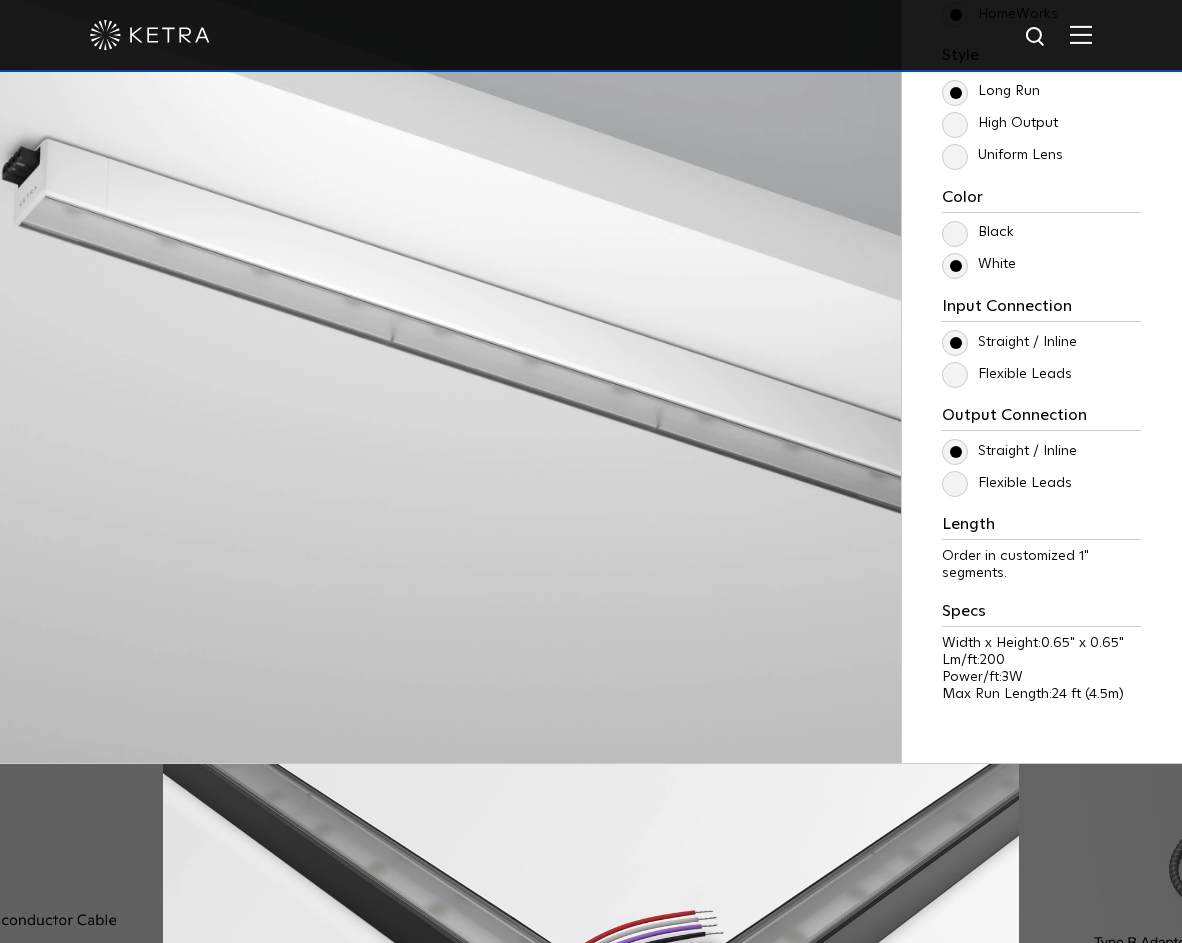 click on "Flexible Leads" at bounding box center (1007, 374) 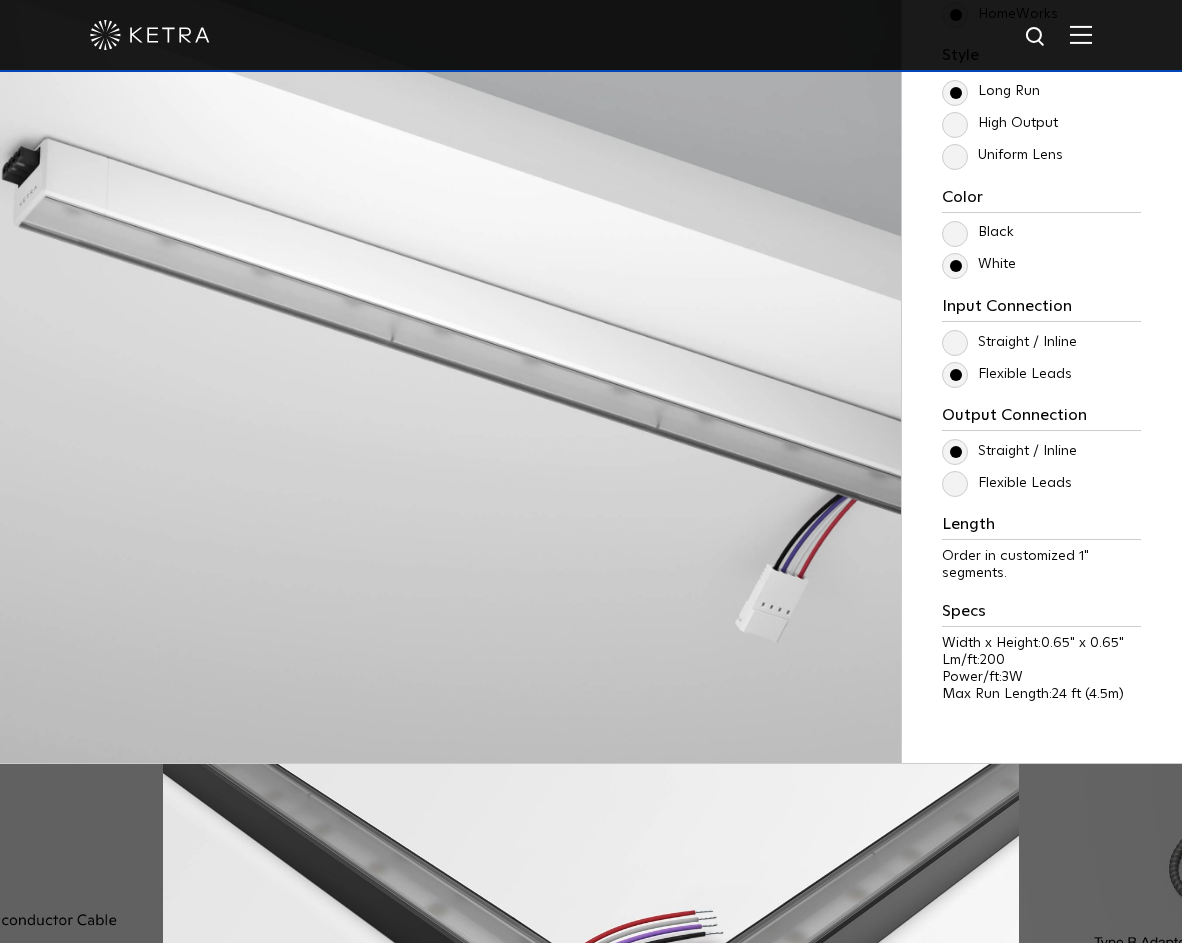 click on "Flexible Leads" at bounding box center (1007, 374) 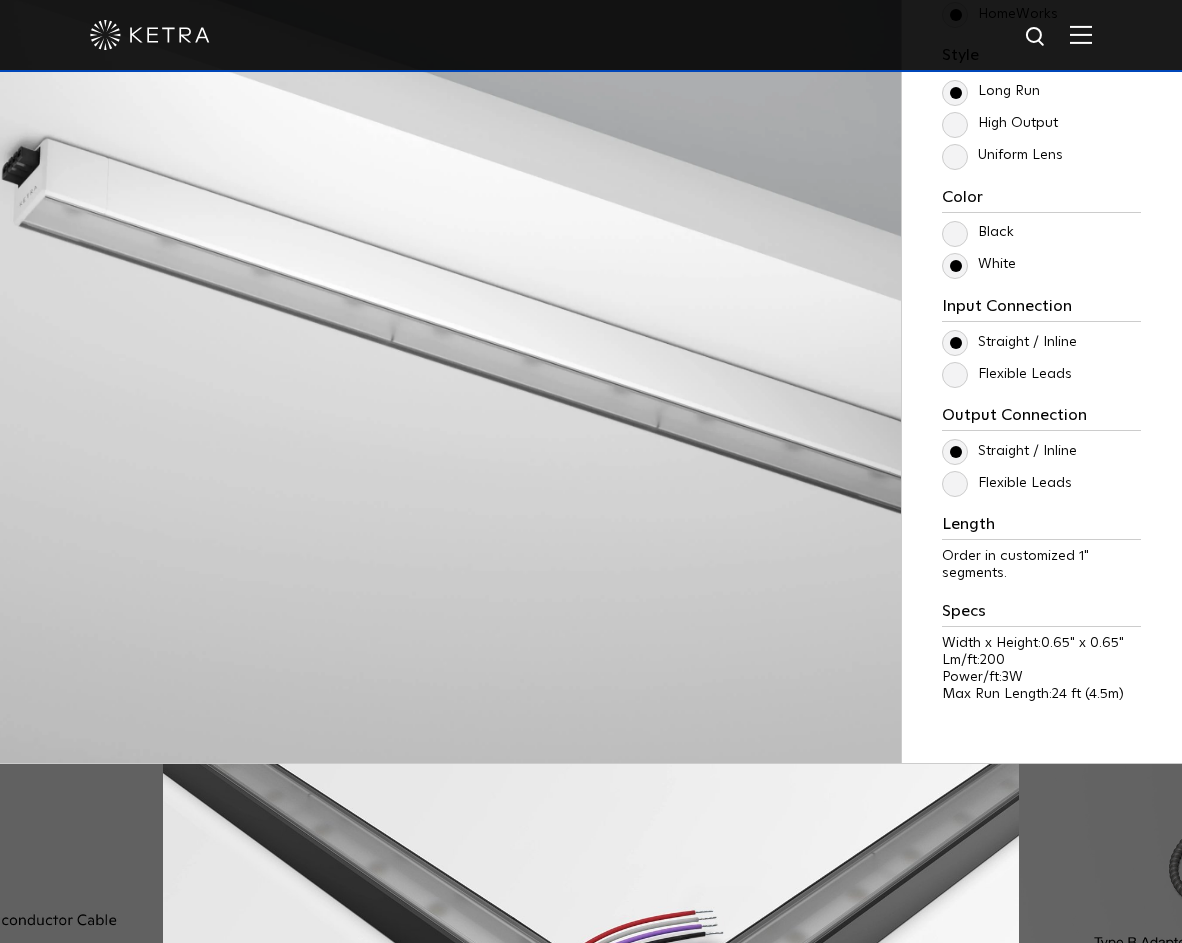 click on "Straight / Inline" at bounding box center [1009, 342] 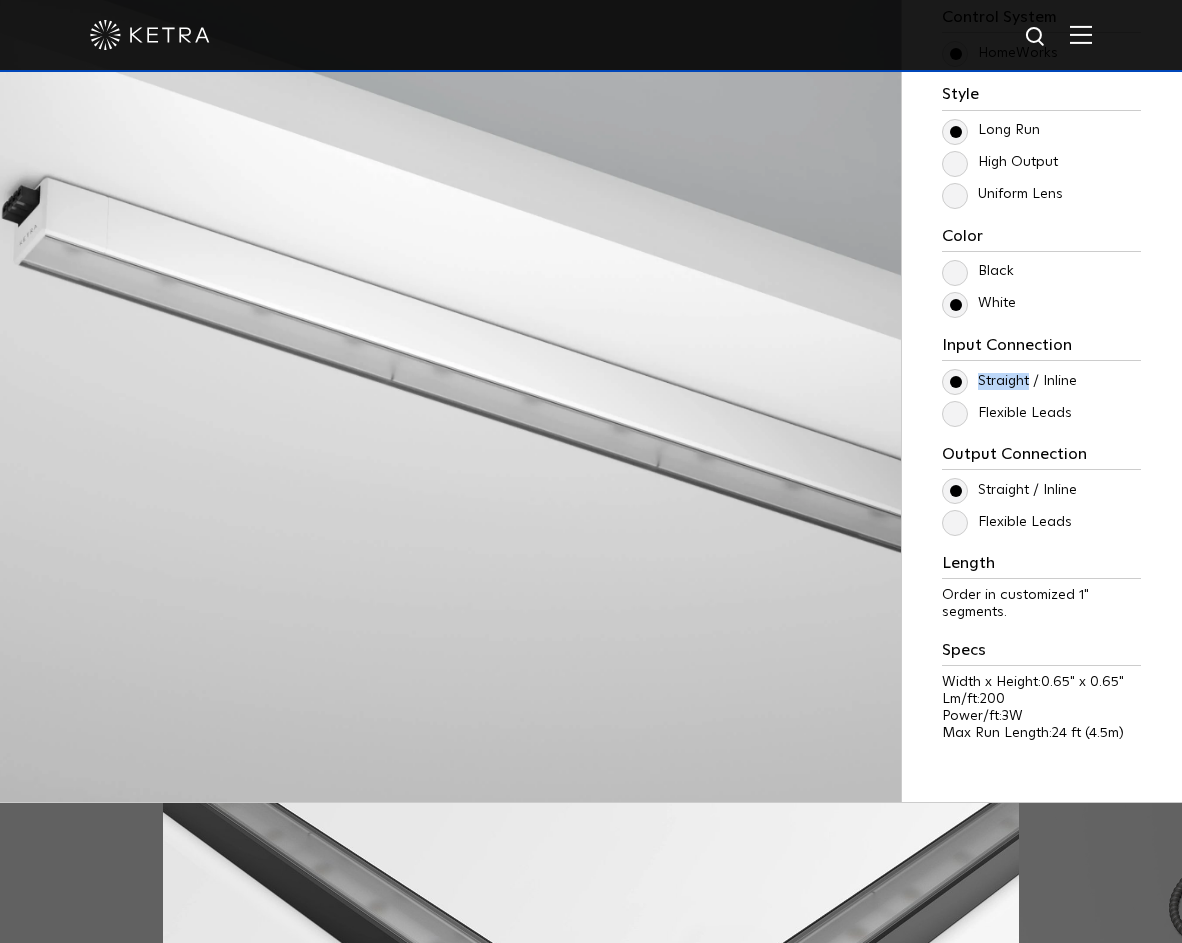 scroll, scrollTop: 1979, scrollLeft: 0, axis: vertical 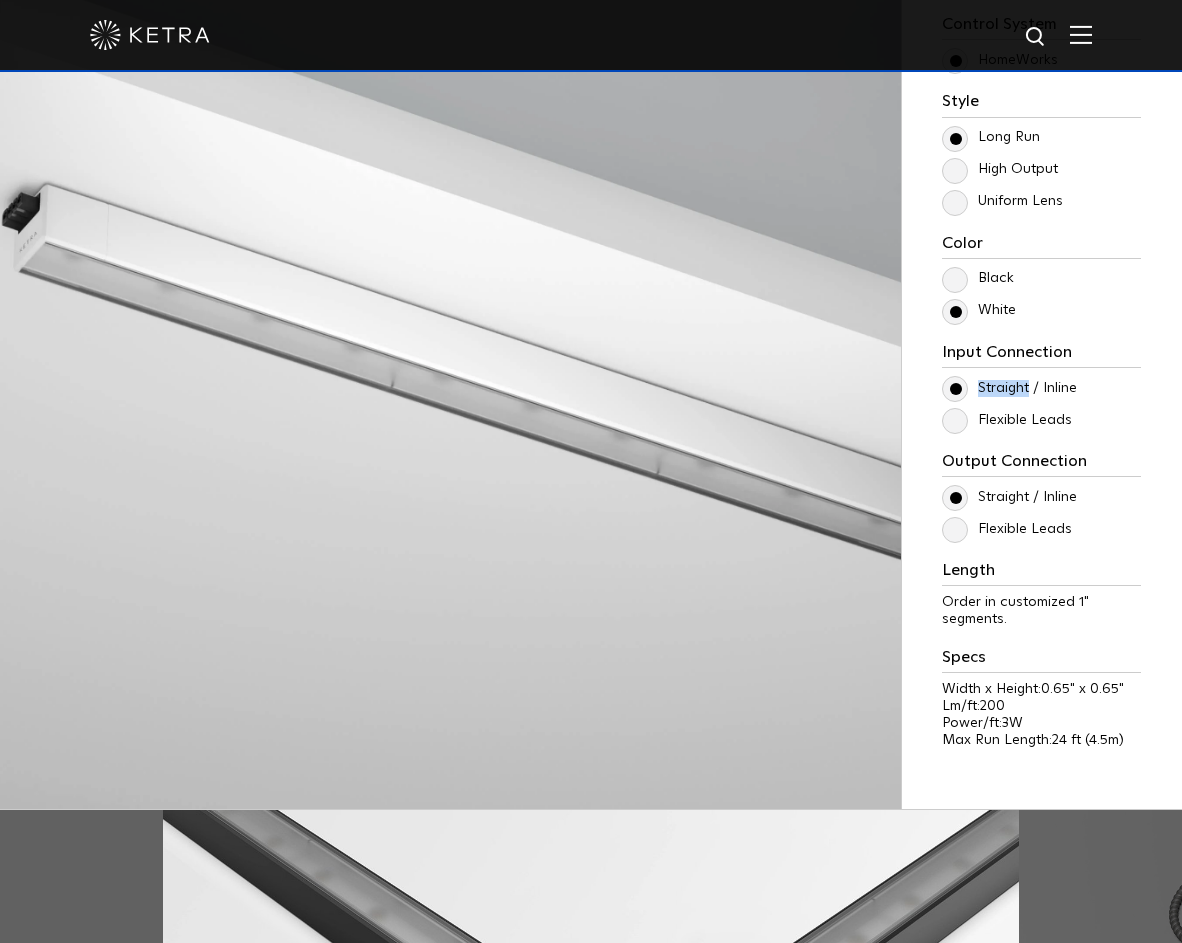 click on "Flexible Leads" at bounding box center (1007, 420) 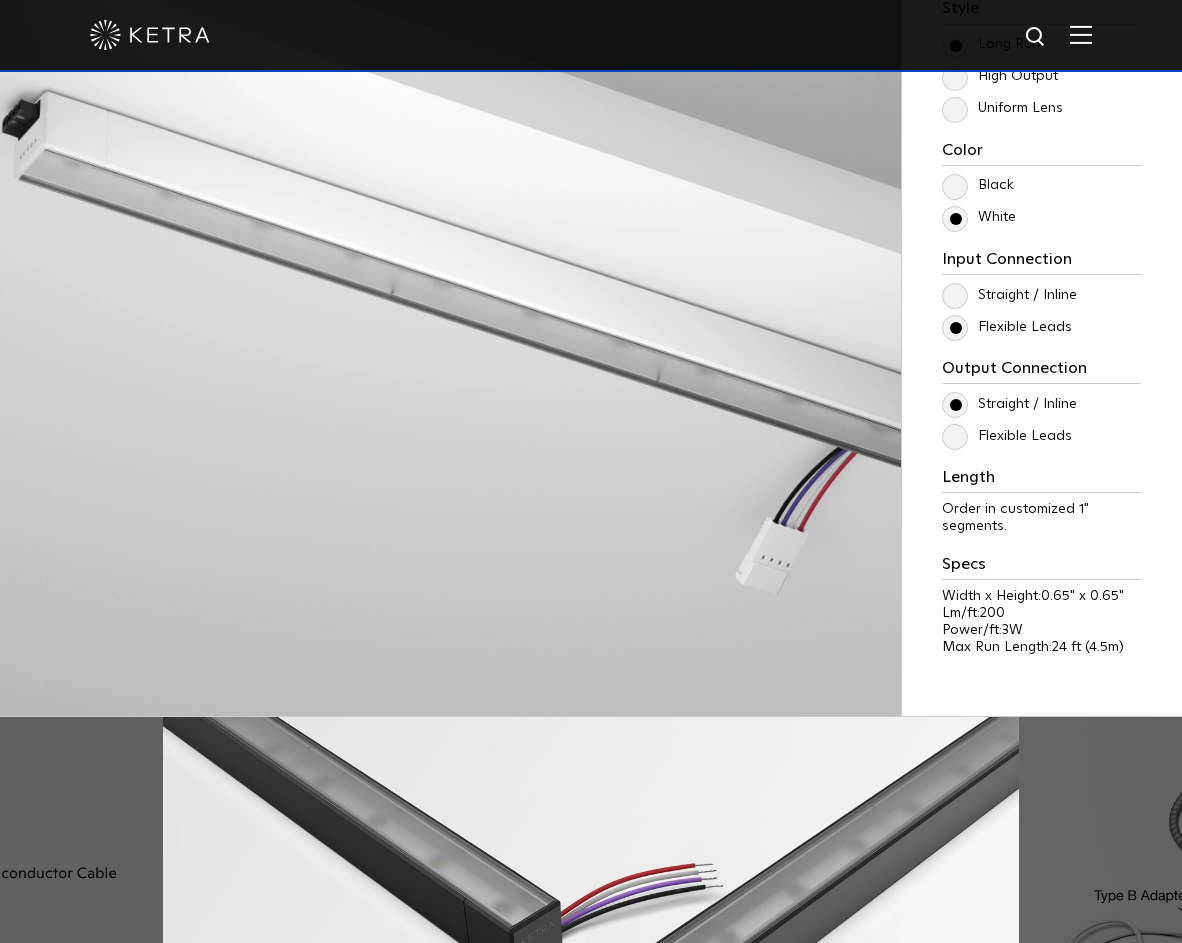 scroll, scrollTop: 2089, scrollLeft: 0, axis: vertical 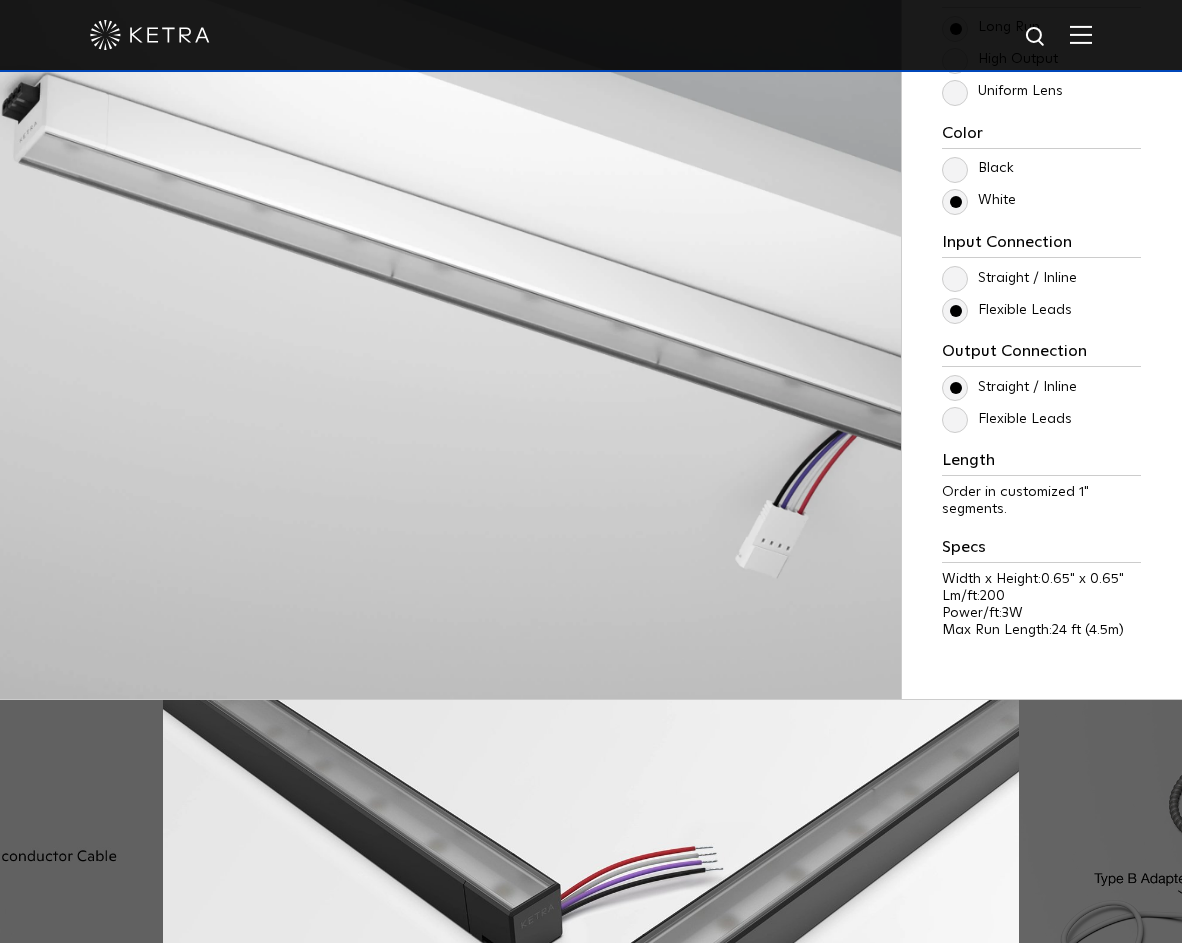 click on "Flexible Leads" at bounding box center (1007, 419) 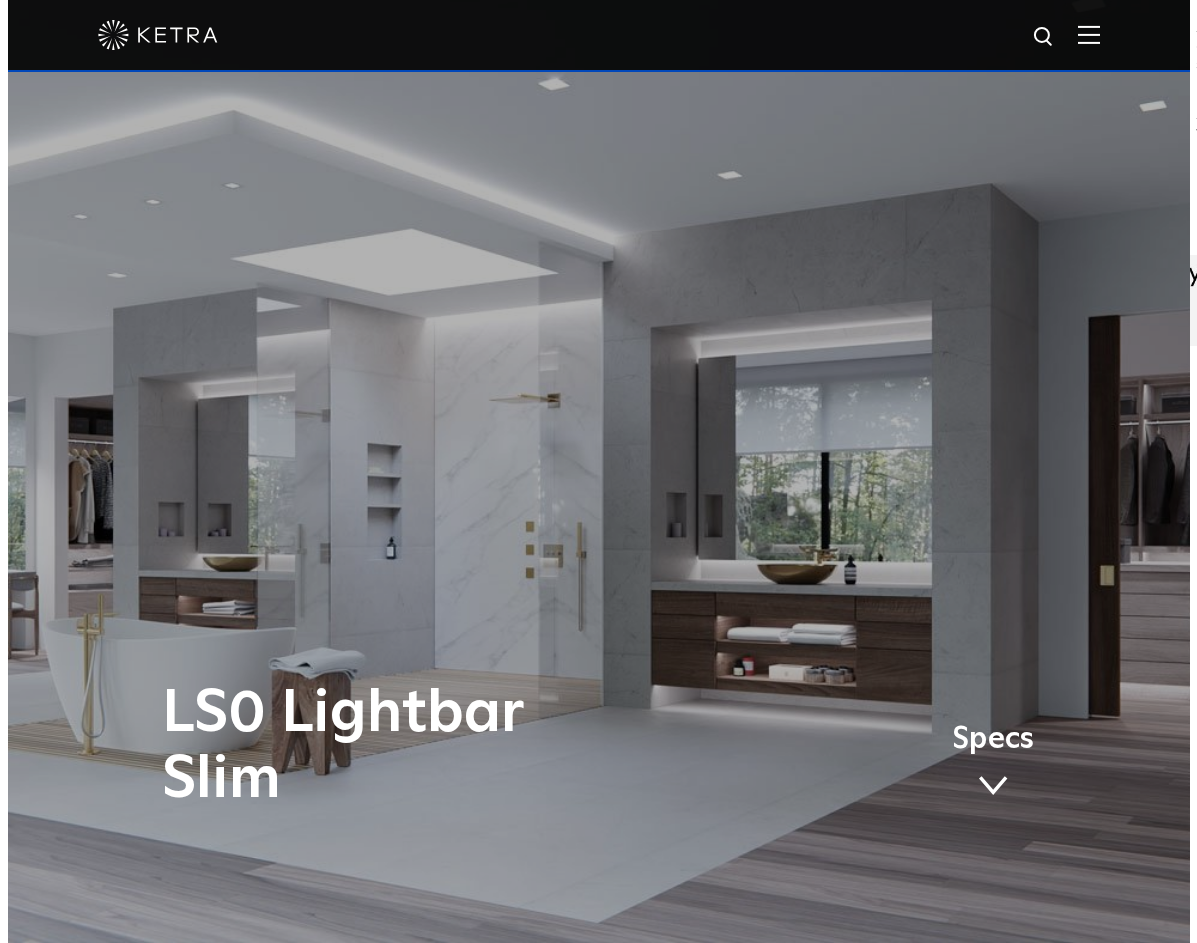 scroll, scrollTop: 0, scrollLeft: 0, axis: both 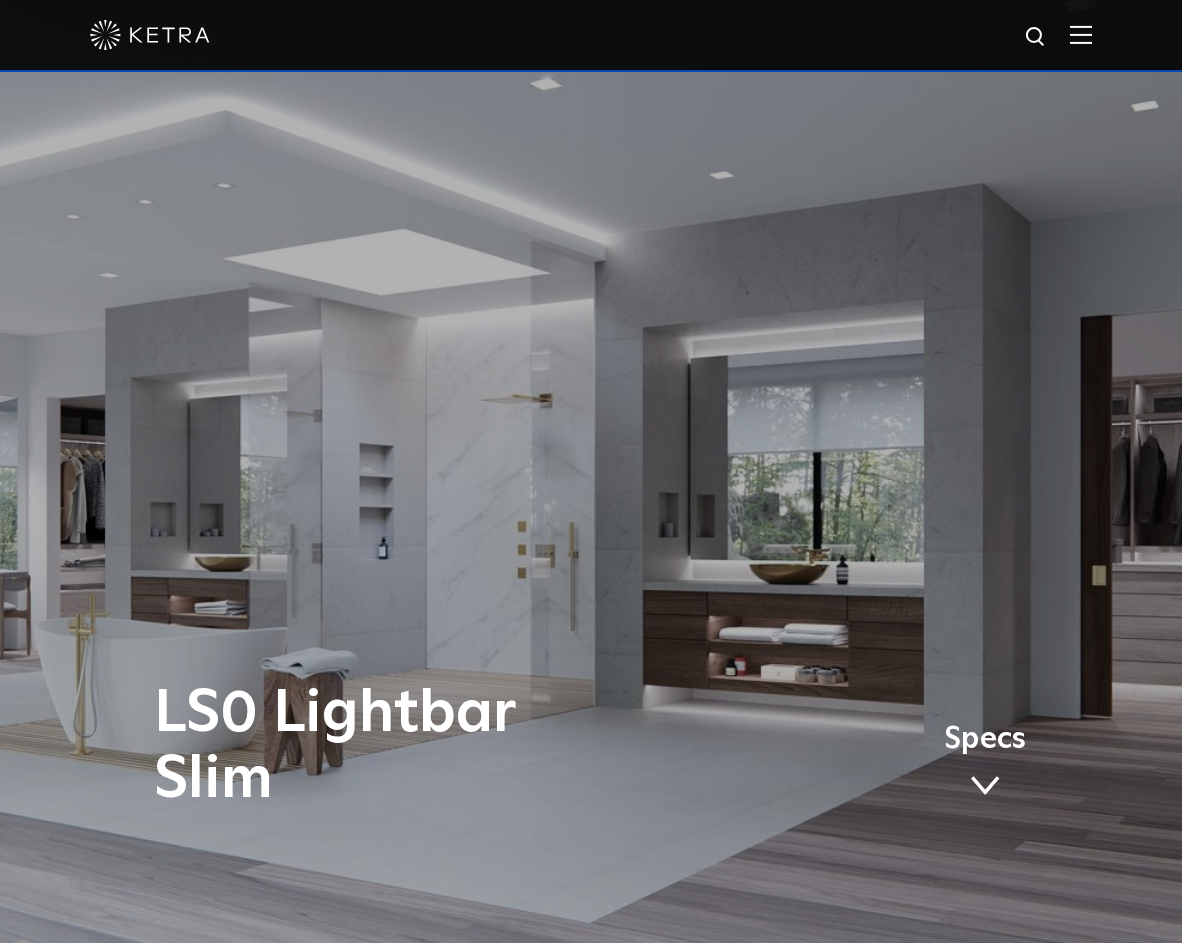 click at bounding box center (1081, 34) 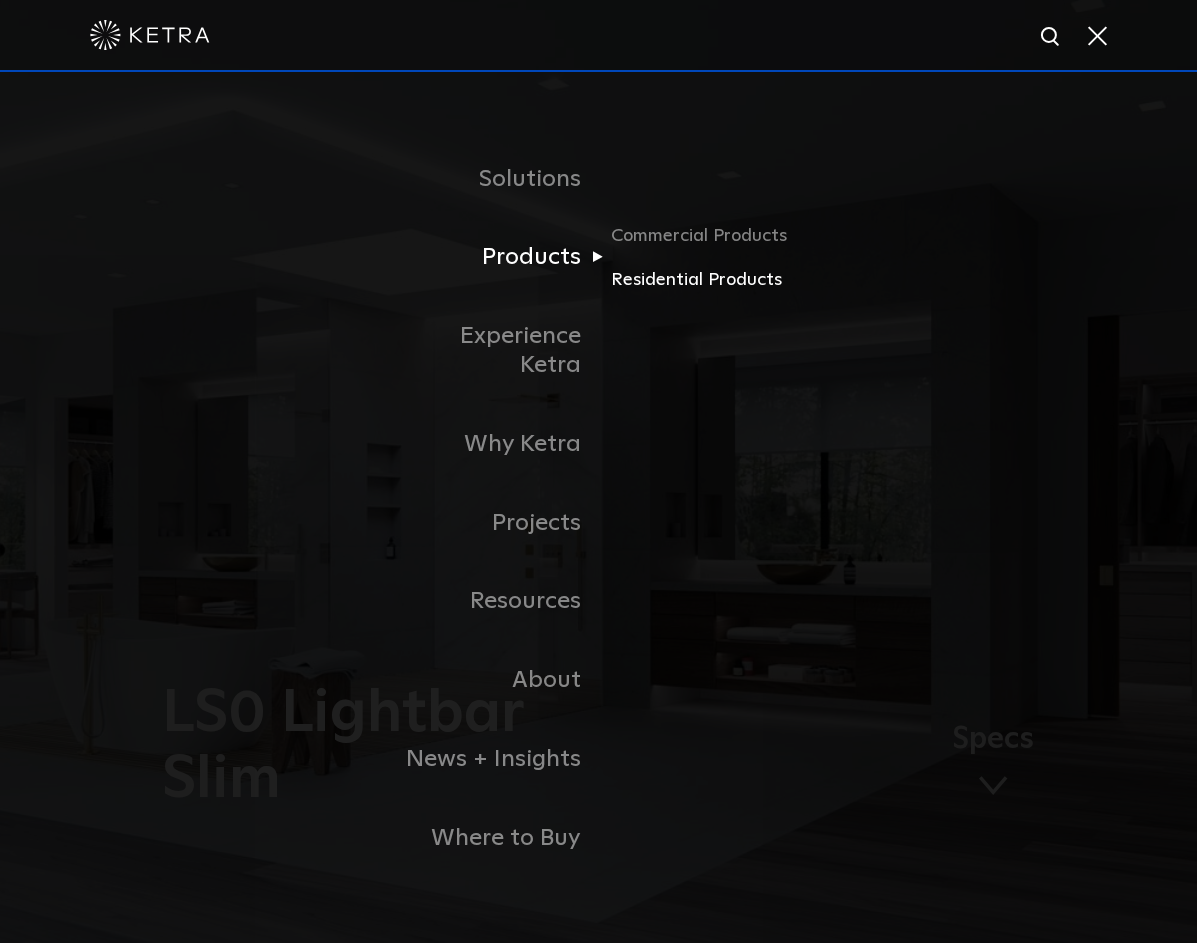 click on "Residential Products" at bounding box center [707, 279] 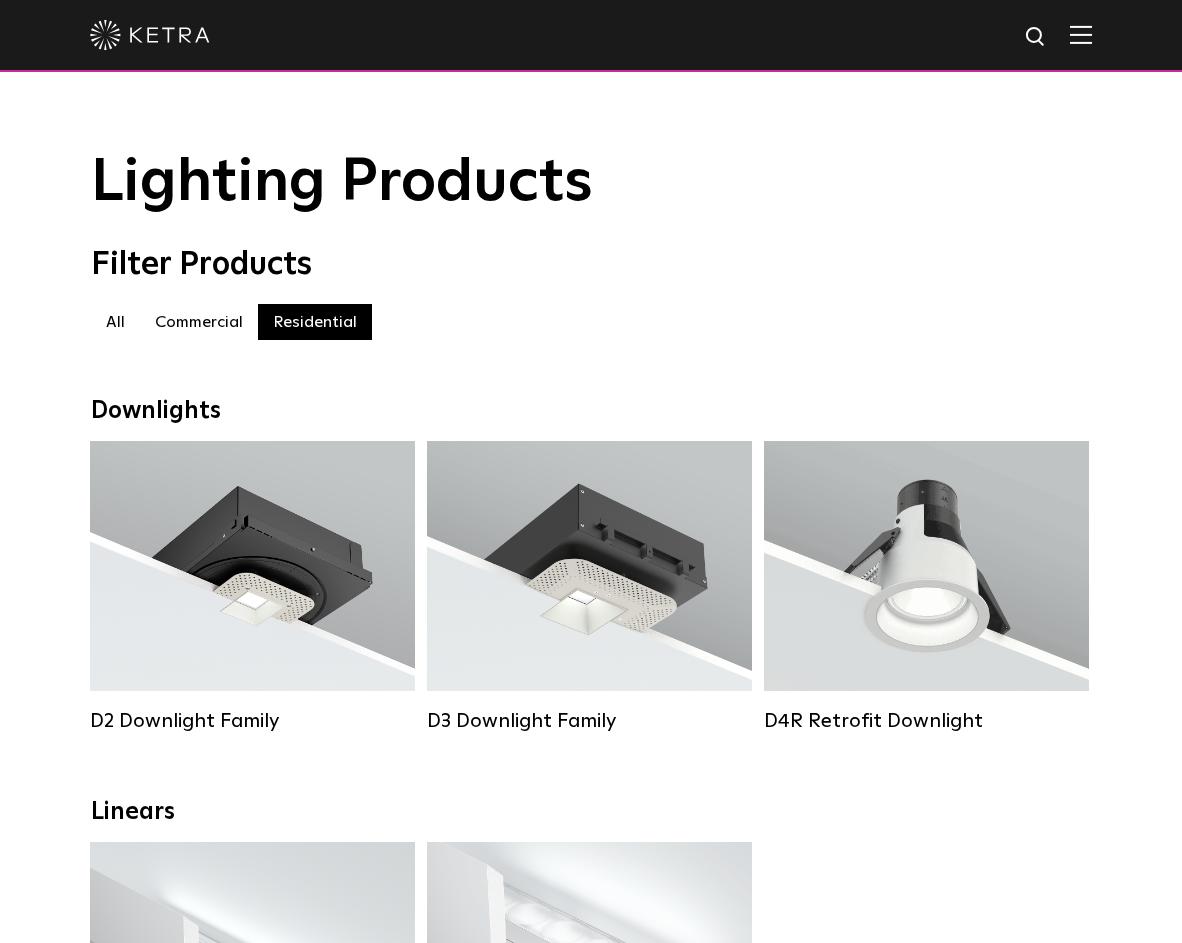 scroll, scrollTop: 0, scrollLeft: 0, axis: both 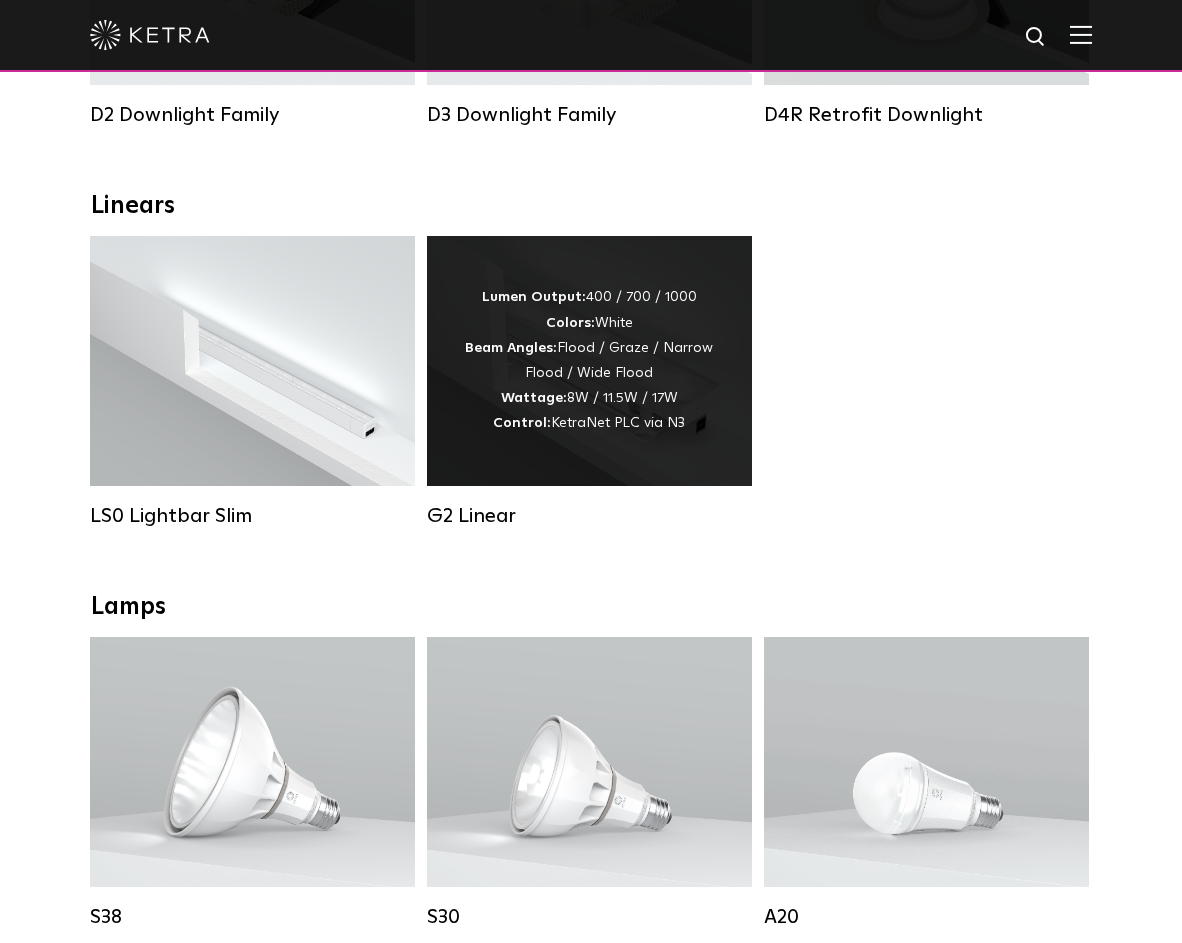 click on "Lumen Output:  400 / 700 / 1000 Colors:  White Beam Angles:  Flood / Graze / Narrow Flood / Wide Flood Wattage:  8W / 11.5W / 17W Control:  KetraNet PLC via N3" at bounding box center (589, 361) 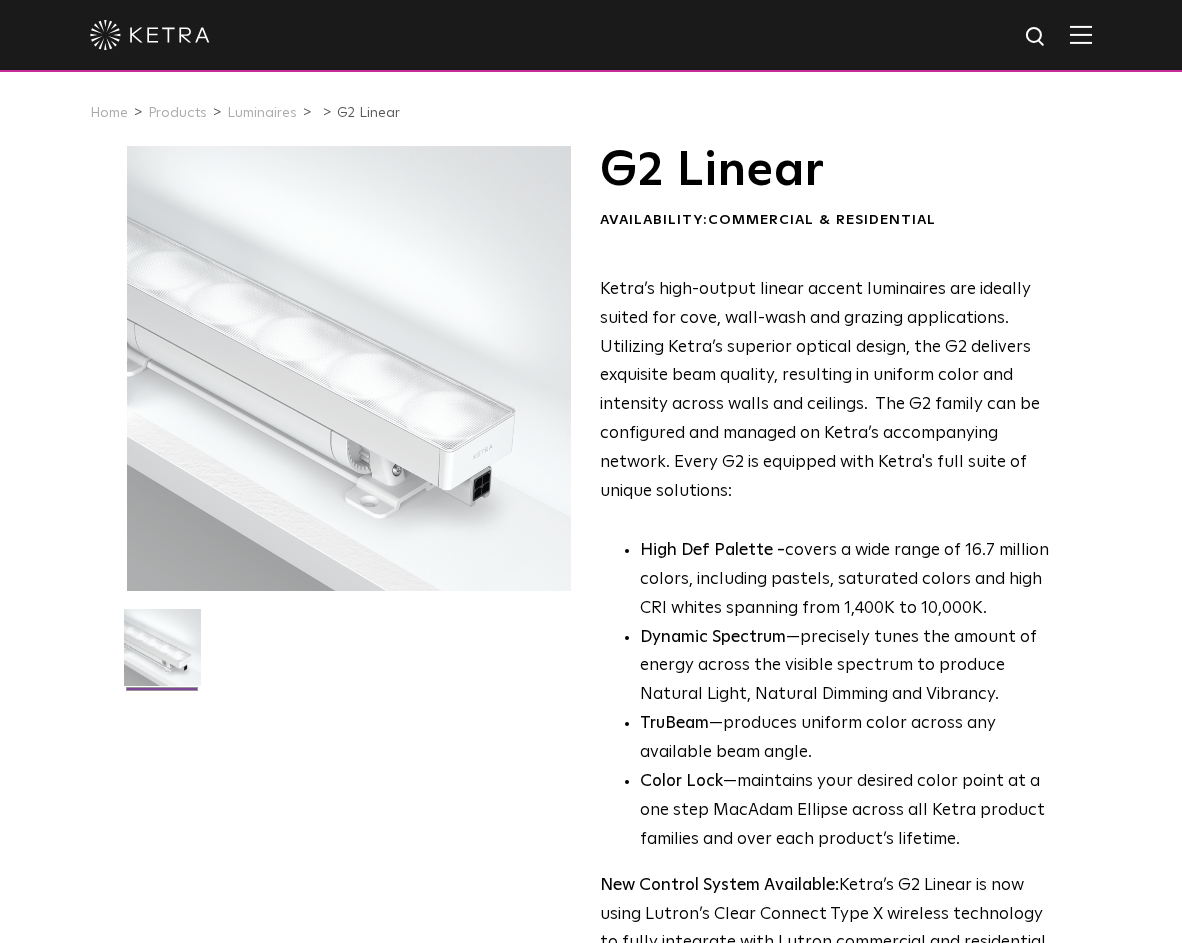 scroll, scrollTop: 0, scrollLeft: 0, axis: both 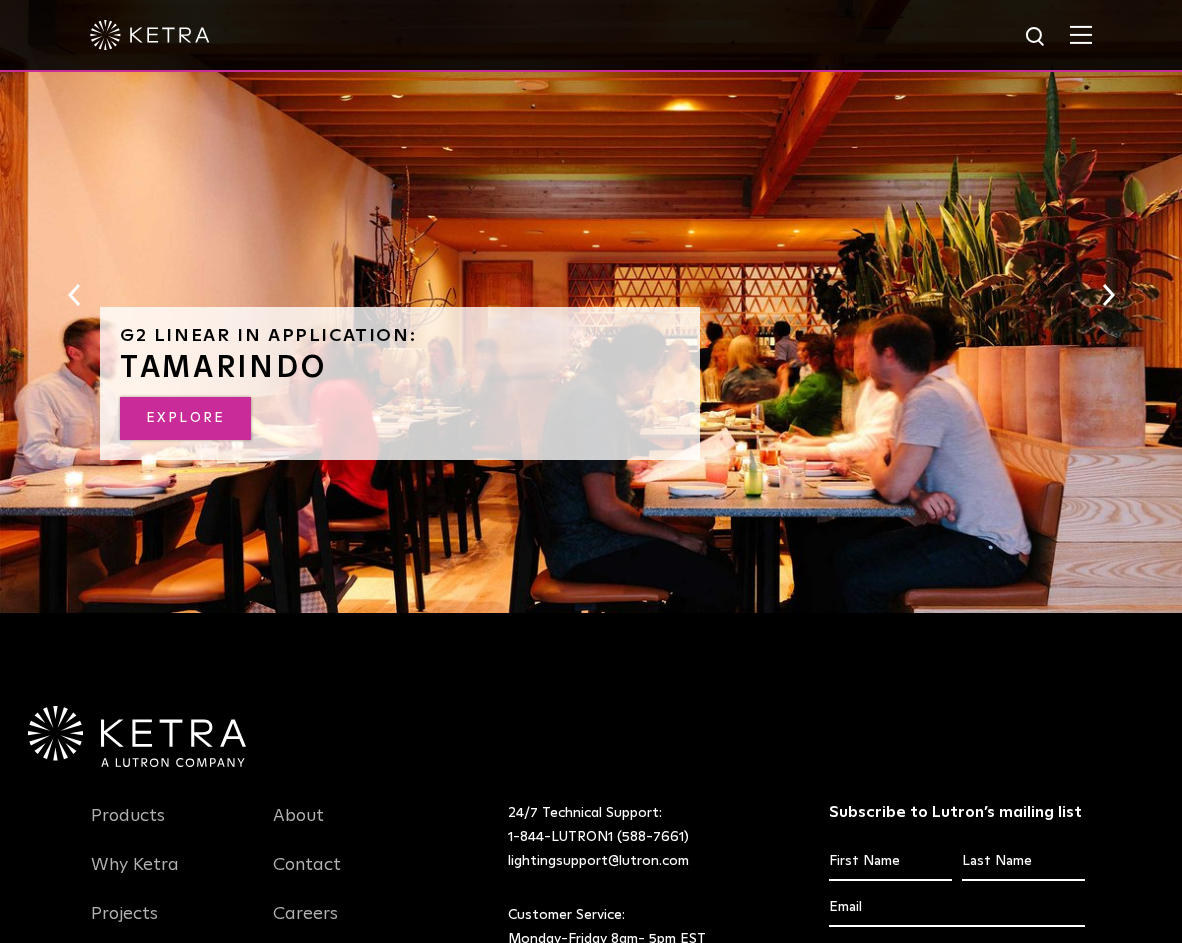 click on "EXPLORE" at bounding box center [185, 418] 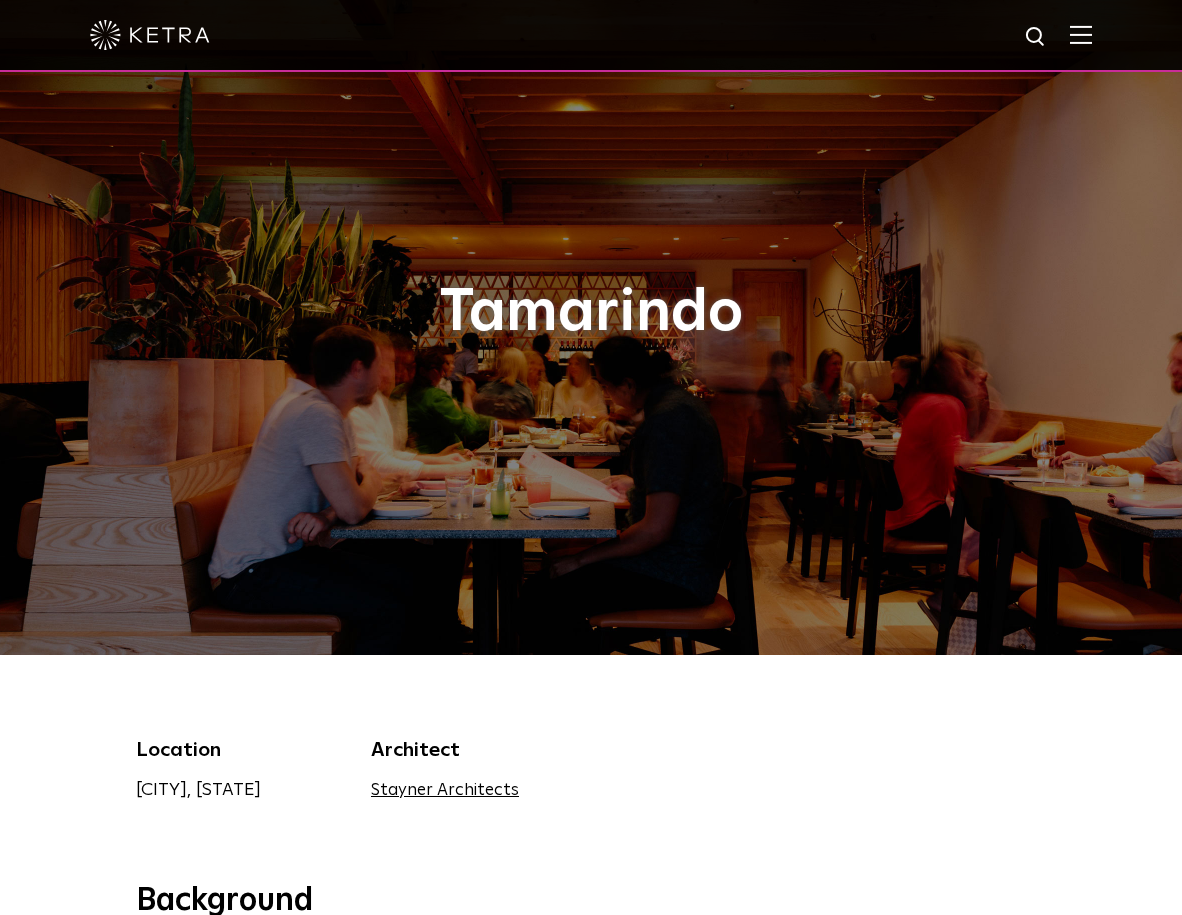 scroll, scrollTop: 0, scrollLeft: 0, axis: both 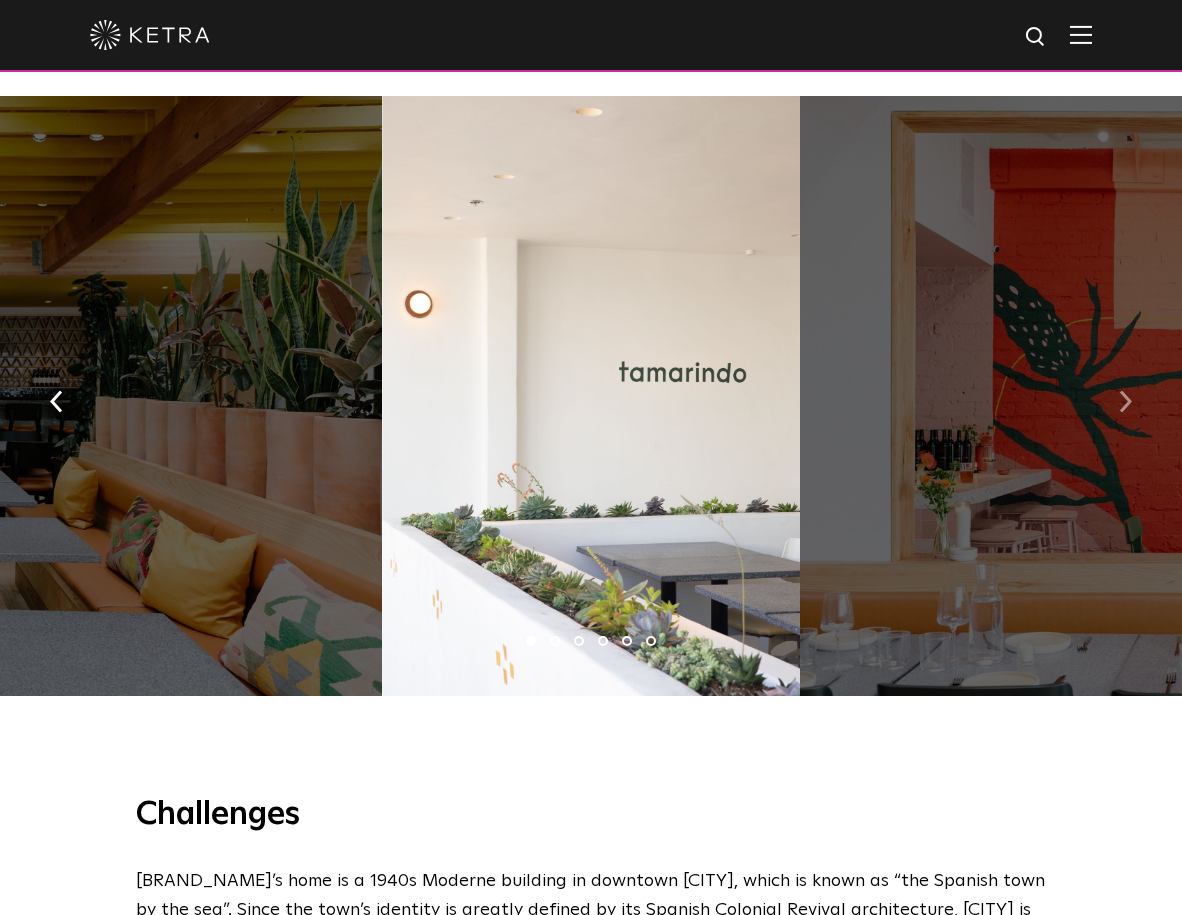 click at bounding box center [1125, 402] 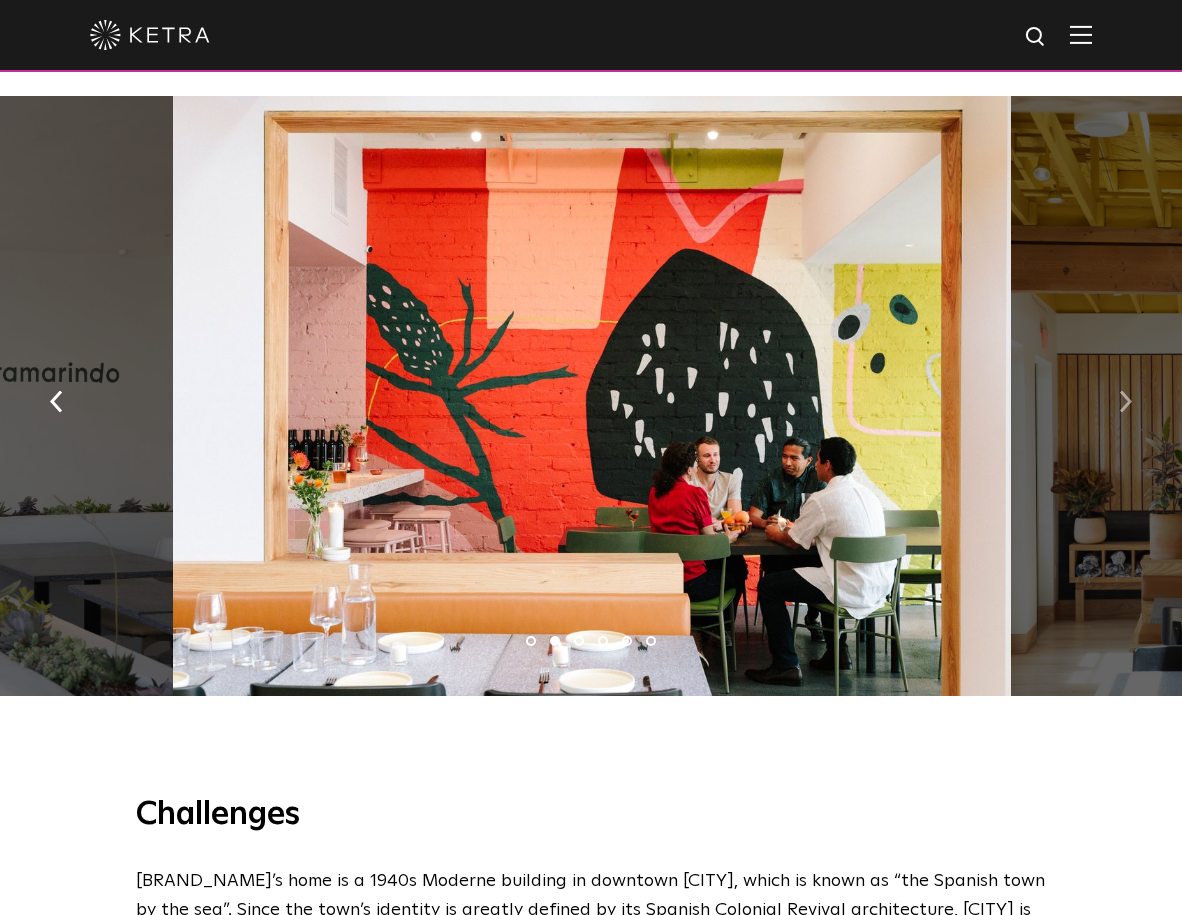 click at bounding box center (1125, 402) 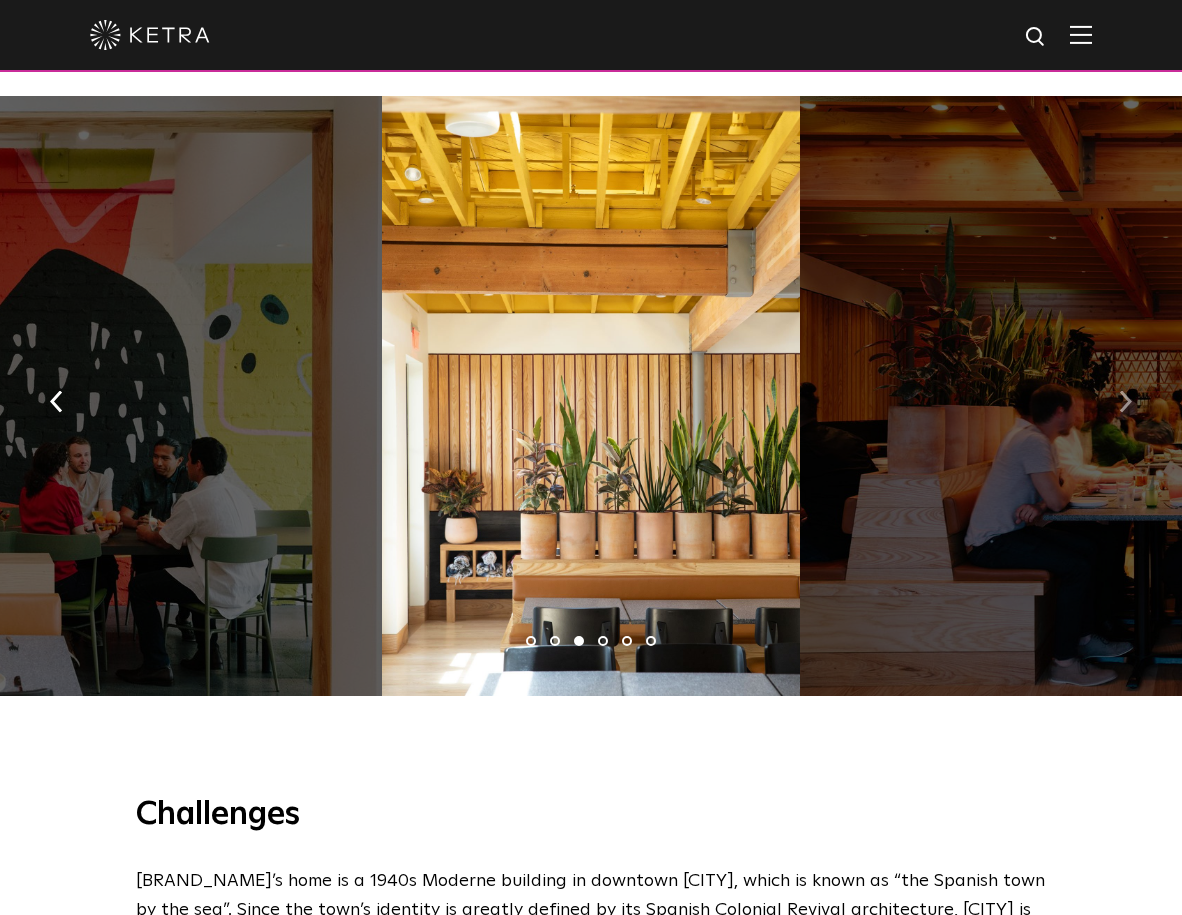 click at bounding box center (1125, 402) 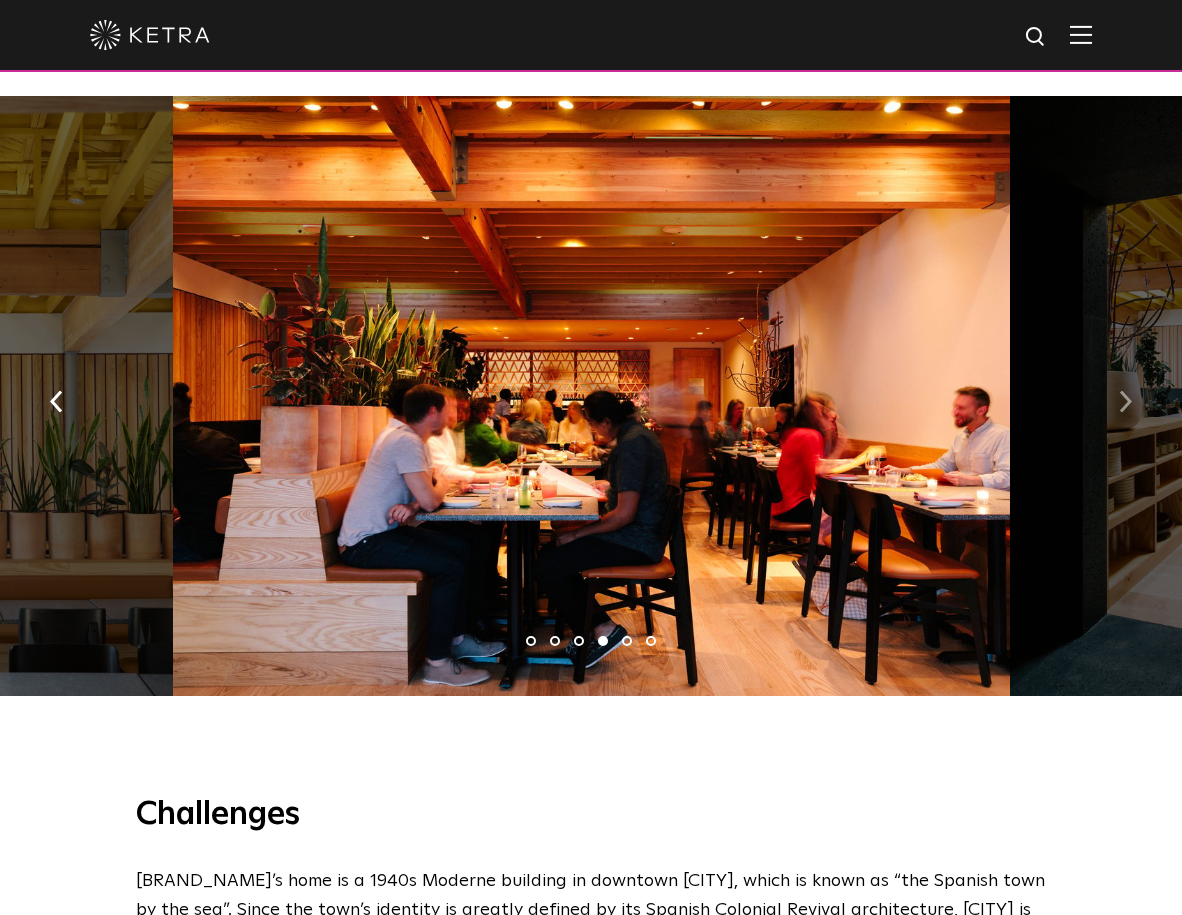 click at bounding box center [1125, 402] 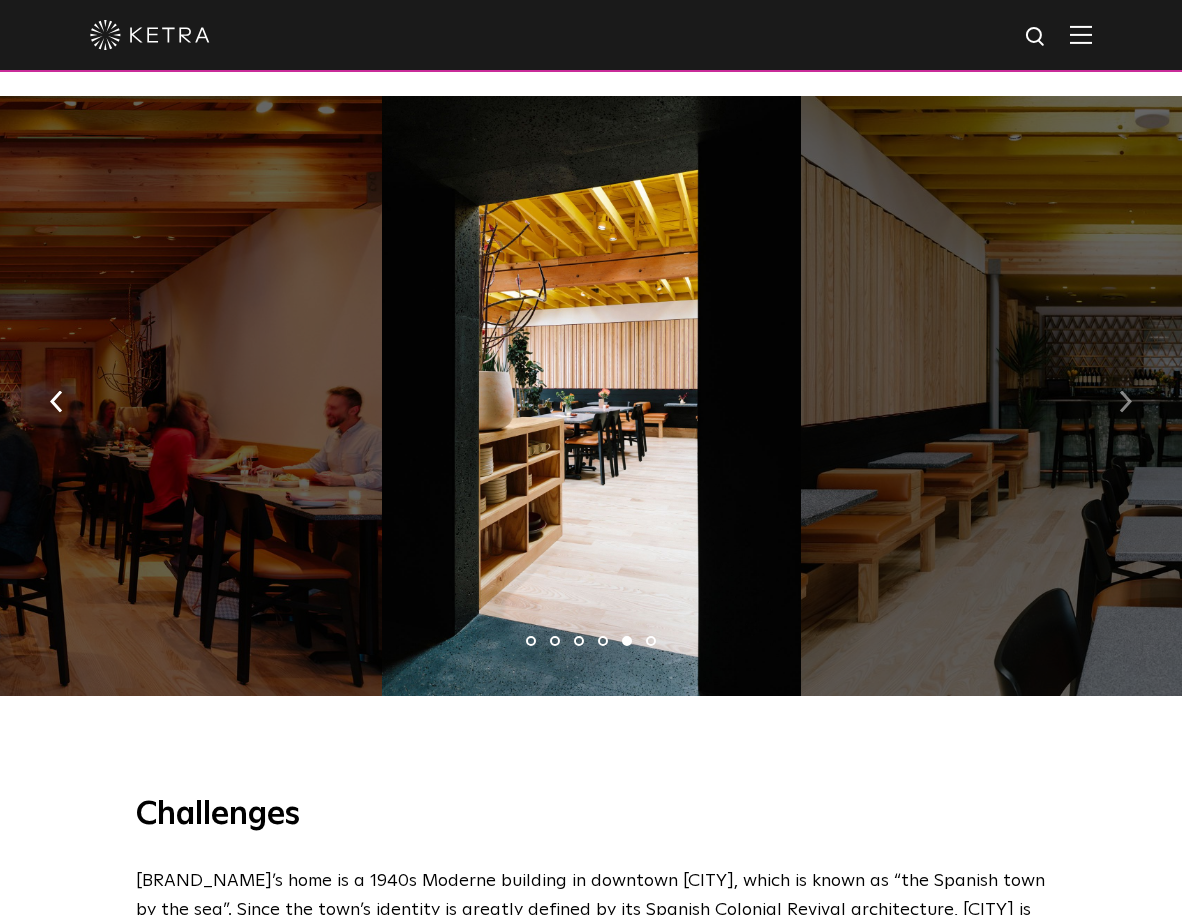click at bounding box center [1125, 402] 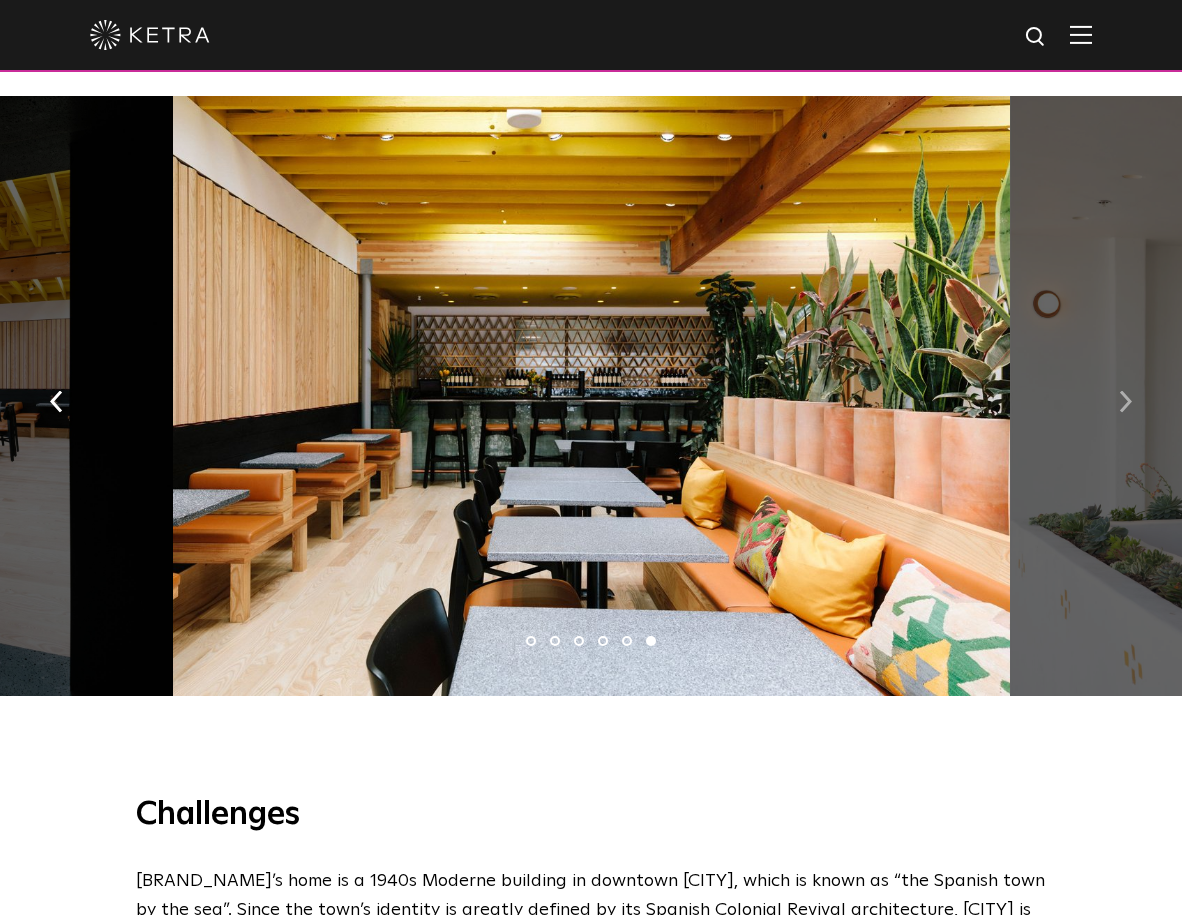 click at bounding box center [1125, 402] 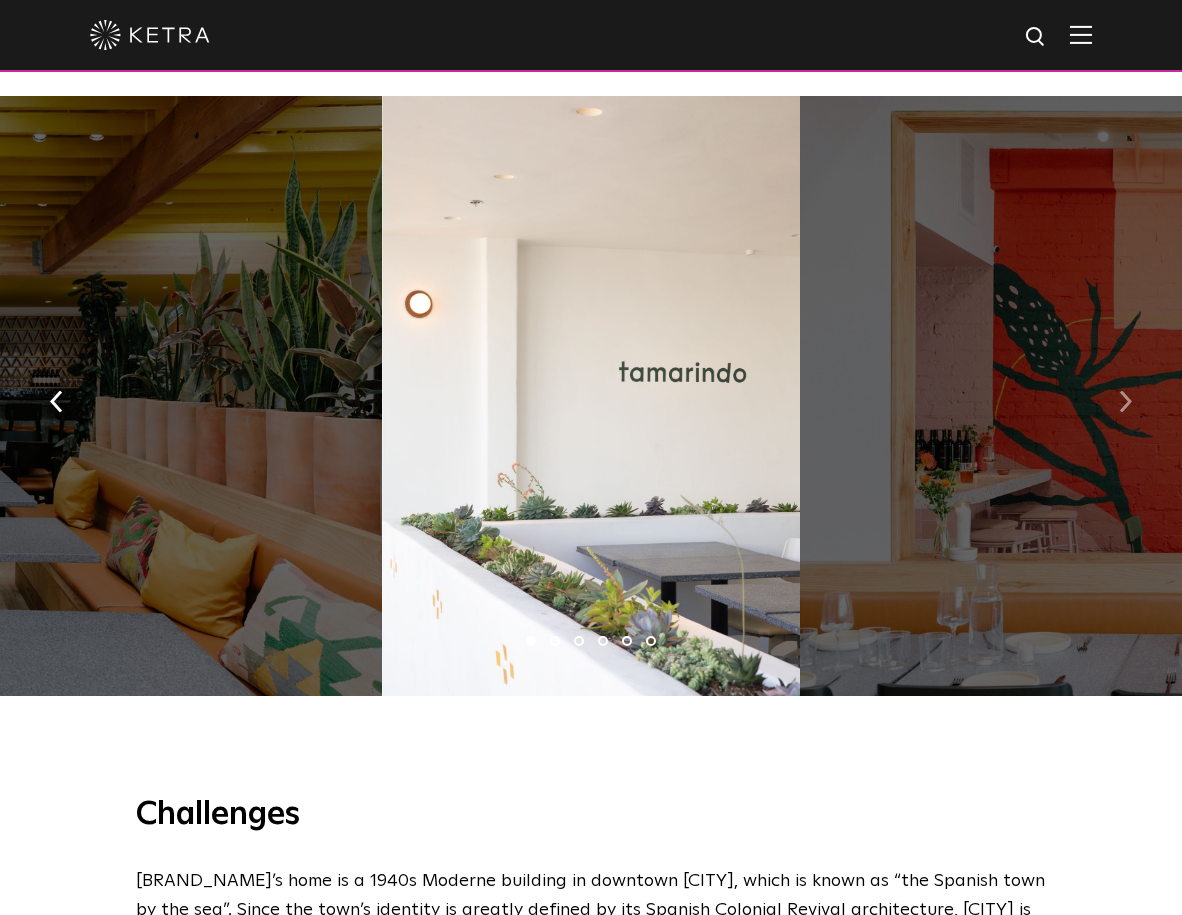click at bounding box center [1125, 402] 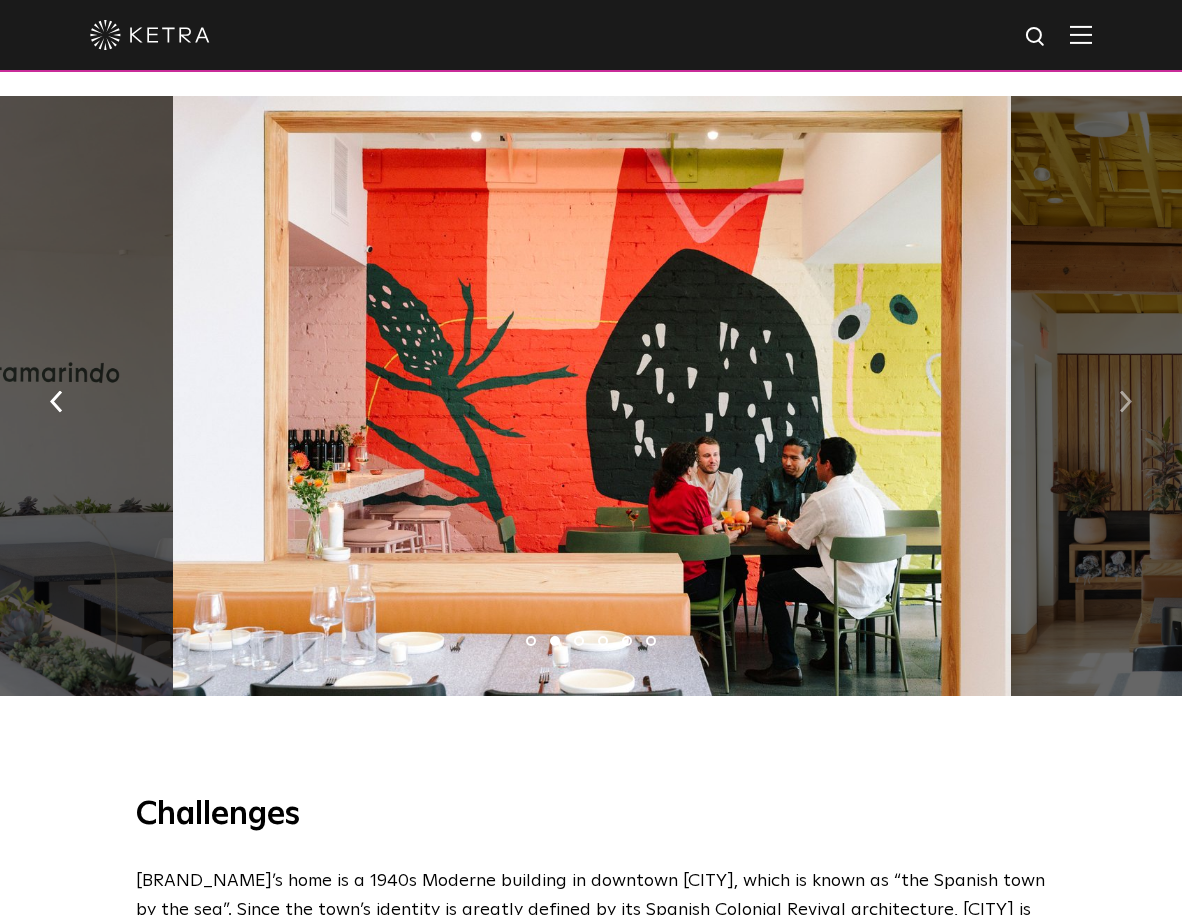 click at bounding box center [1125, 402] 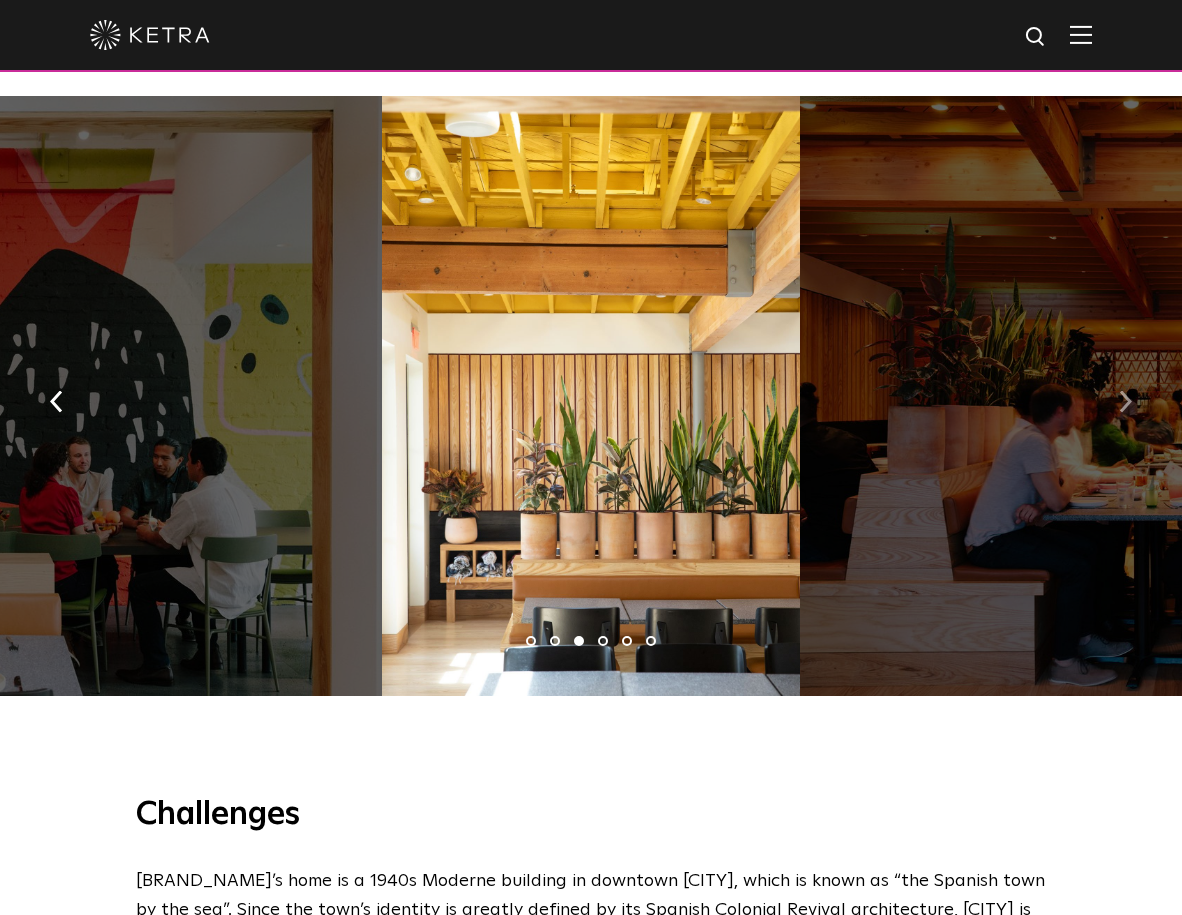 click at bounding box center (1125, 402) 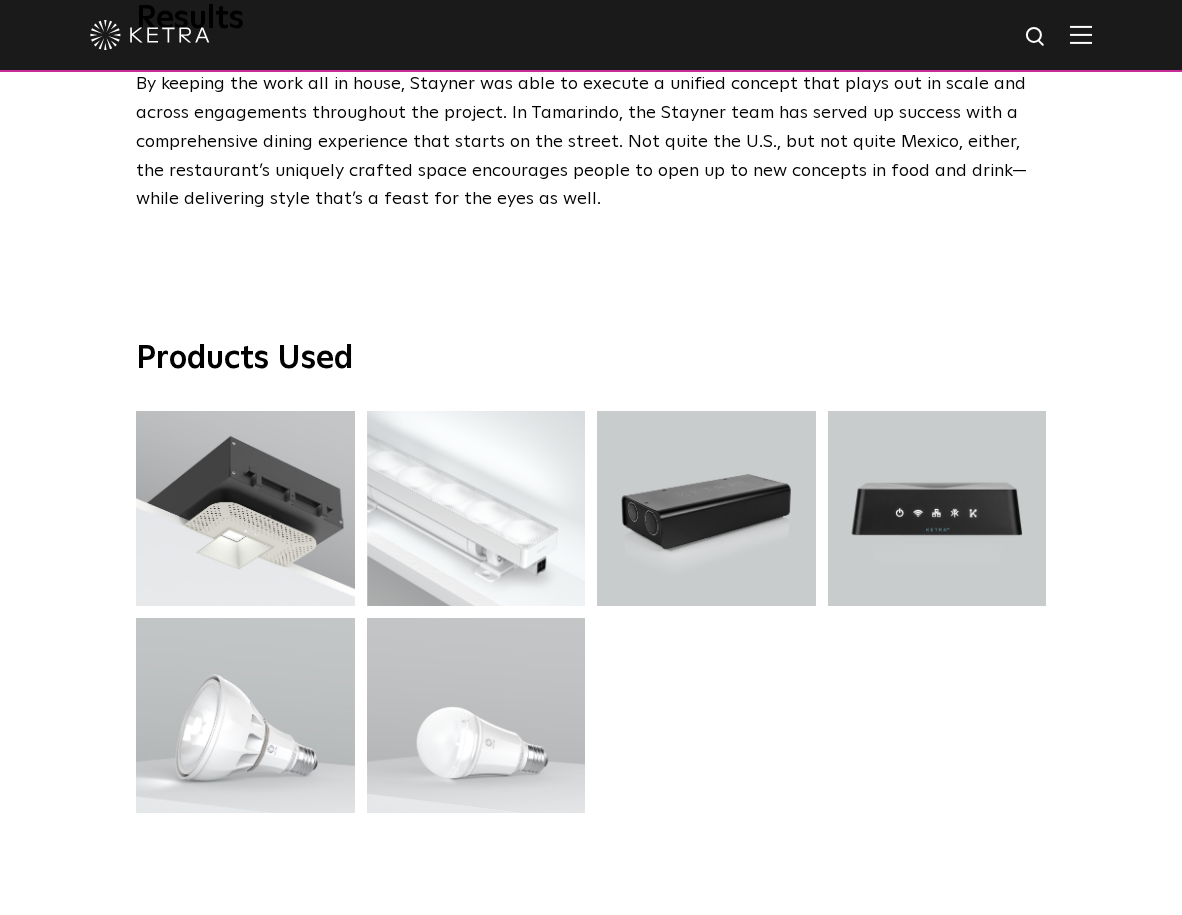 scroll, scrollTop: 4485, scrollLeft: 0, axis: vertical 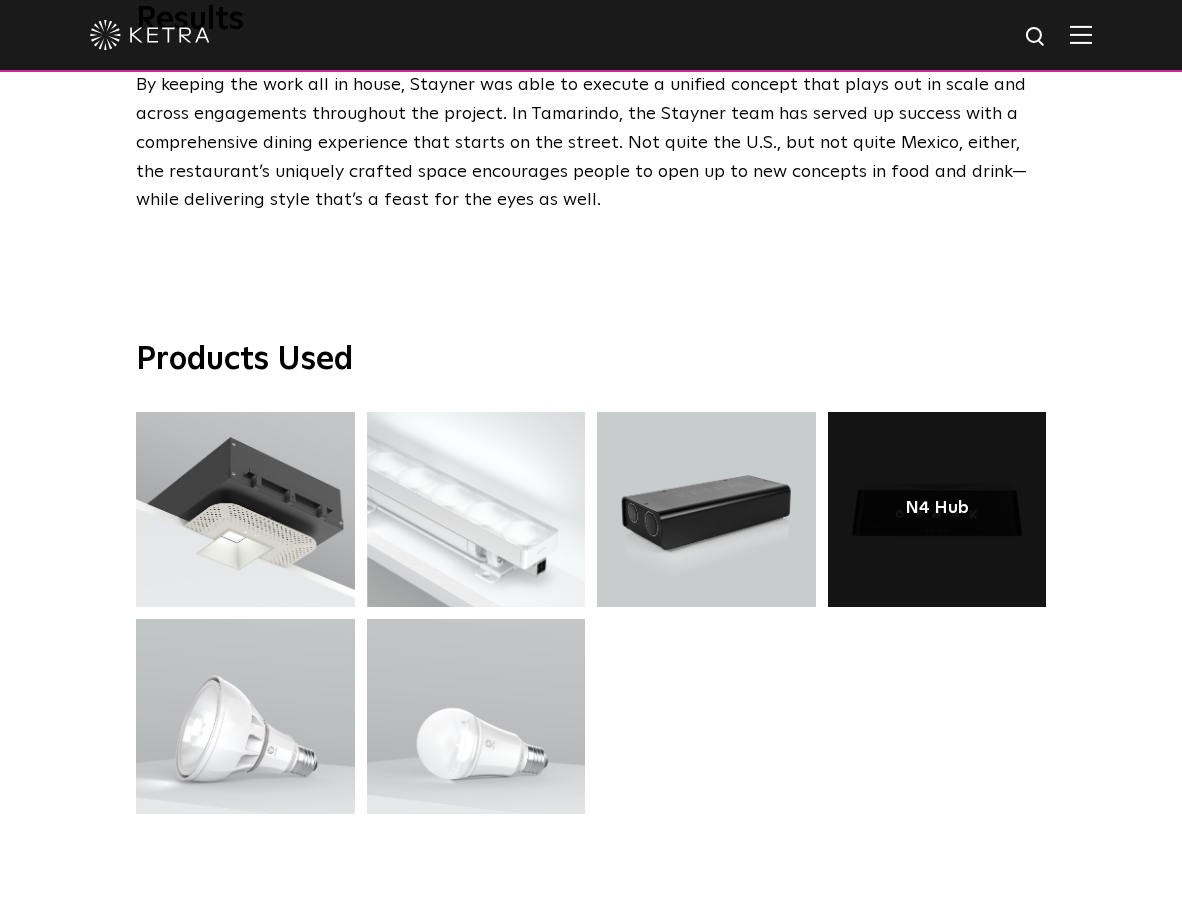 click at bounding box center (937, 509) 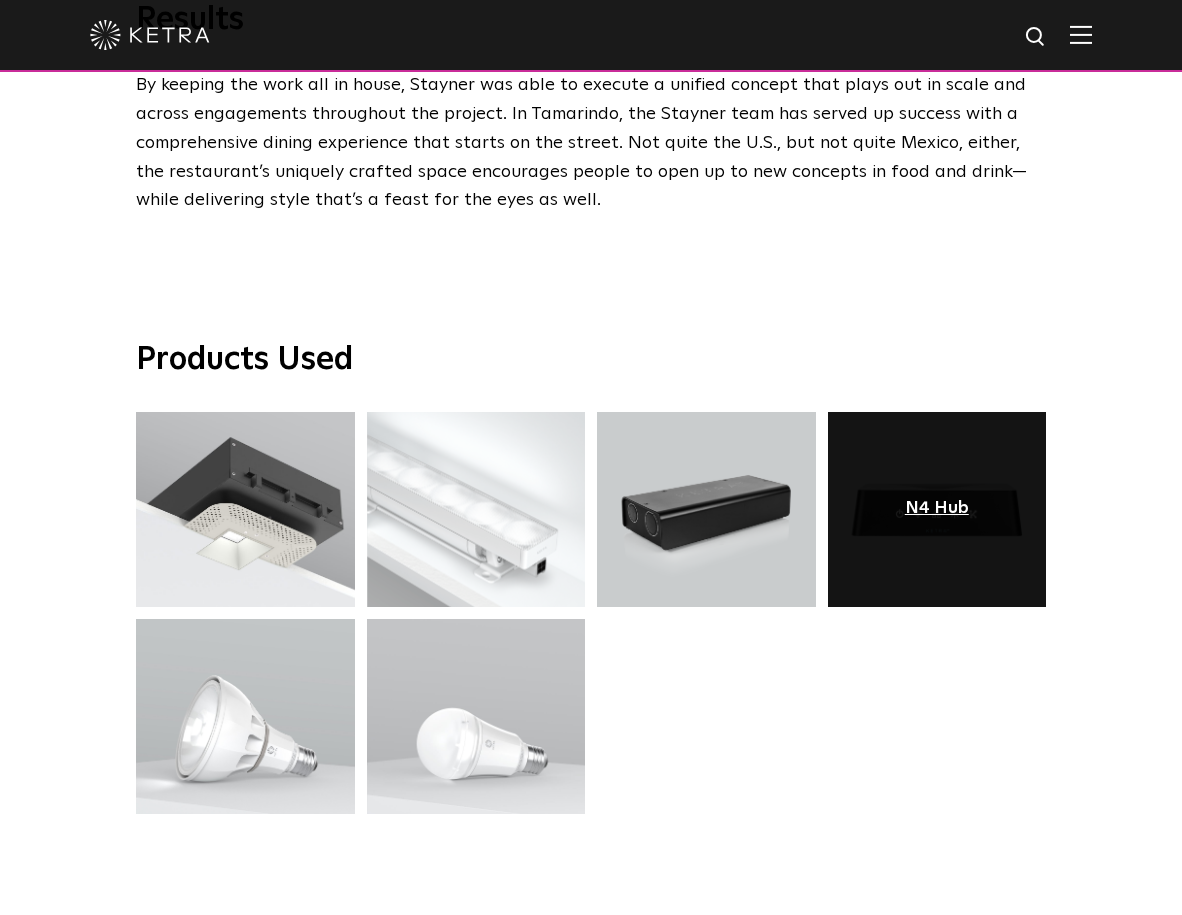 click on "N4 Hub" at bounding box center (937, 509) 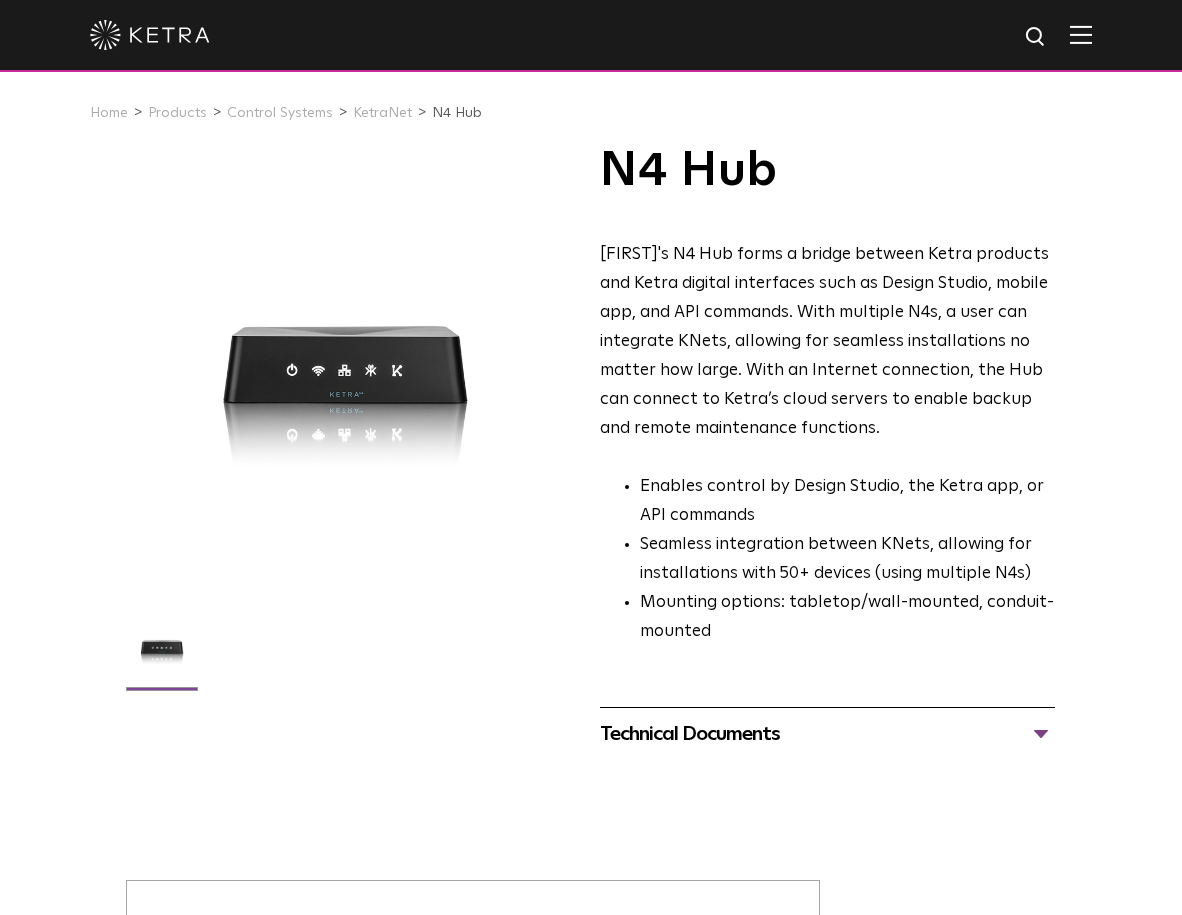 scroll, scrollTop: 0, scrollLeft: 0, axis: both 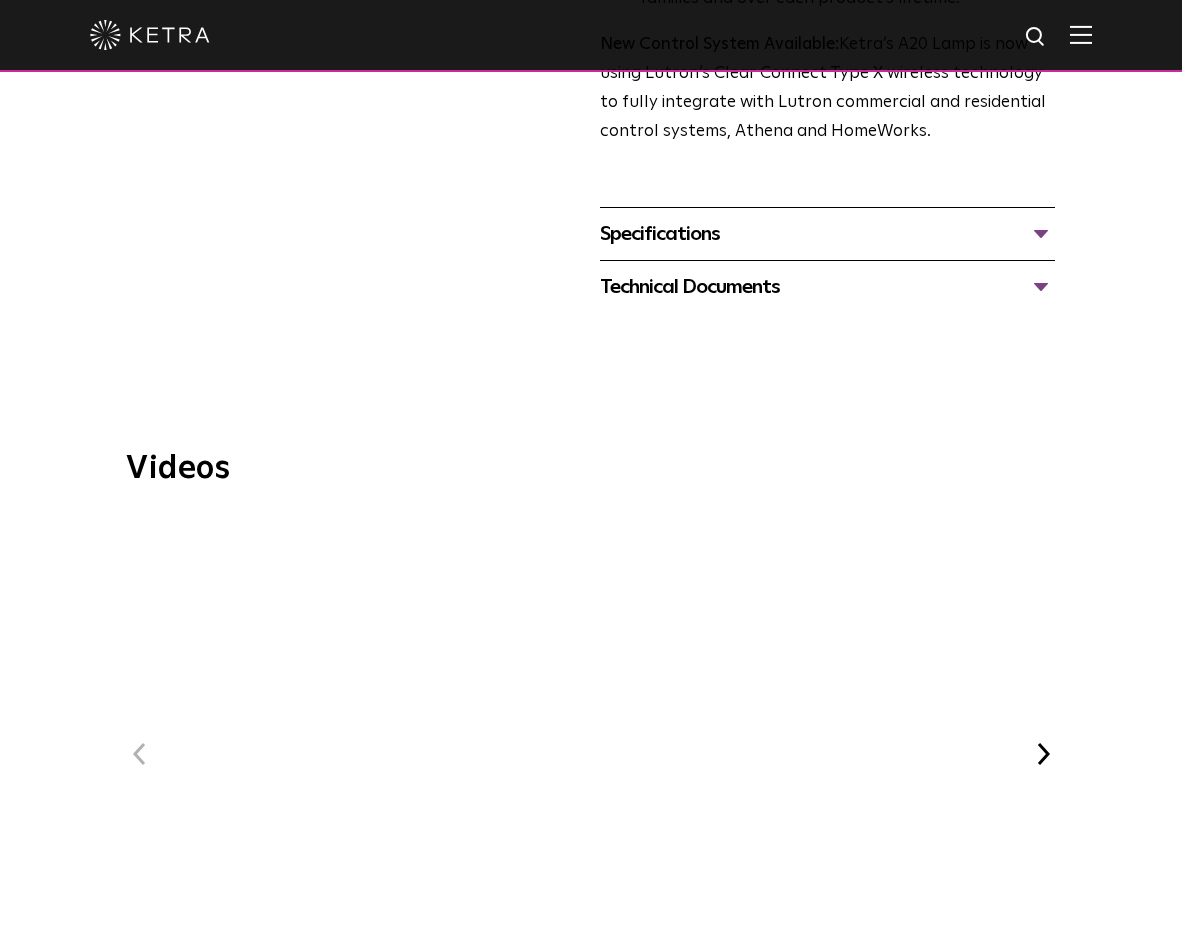click on "Next" at bounding box center (1043, 754) 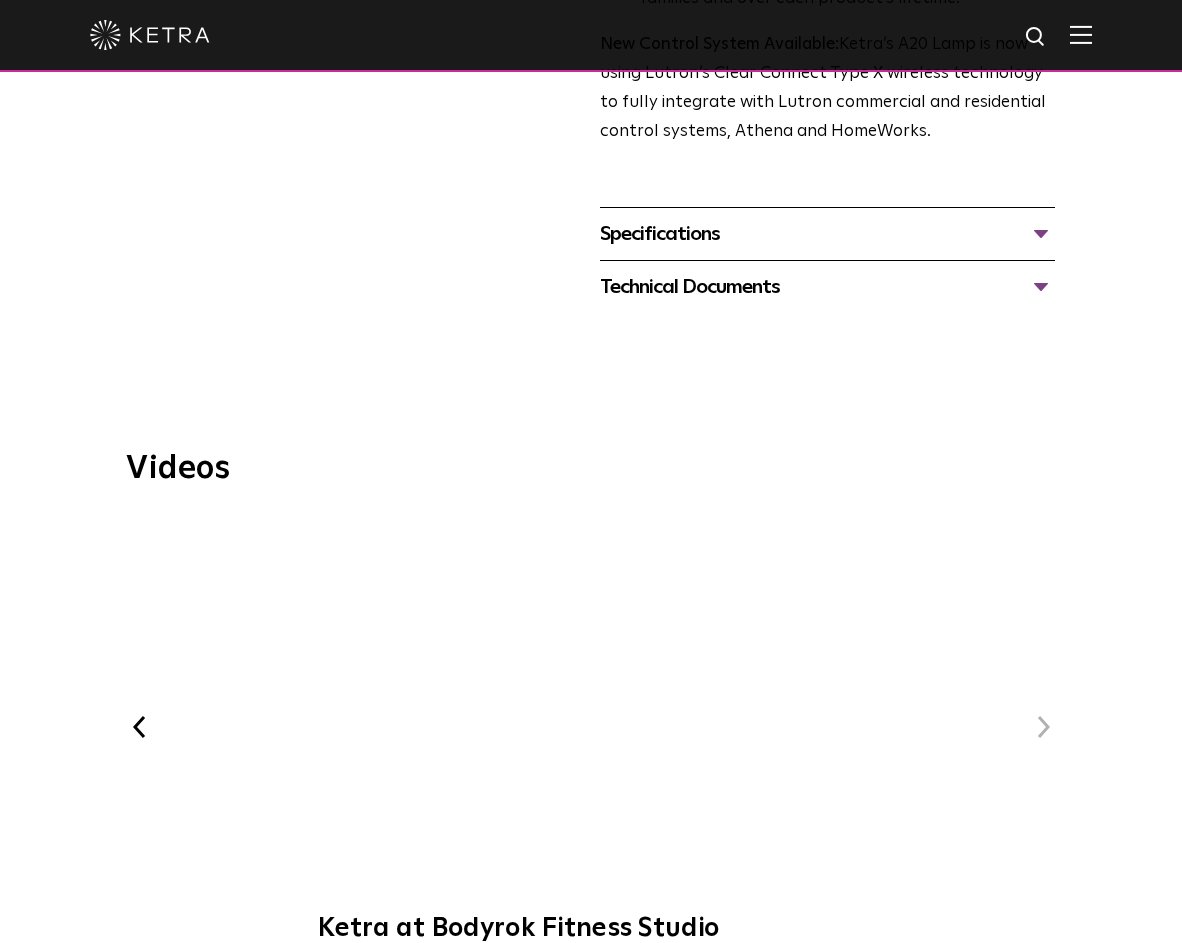 click on "Previous
WELL Certified: Delos HQ
Ketra at Bodyrok Fitness Studio
Next" at bounding box center [591, 741] 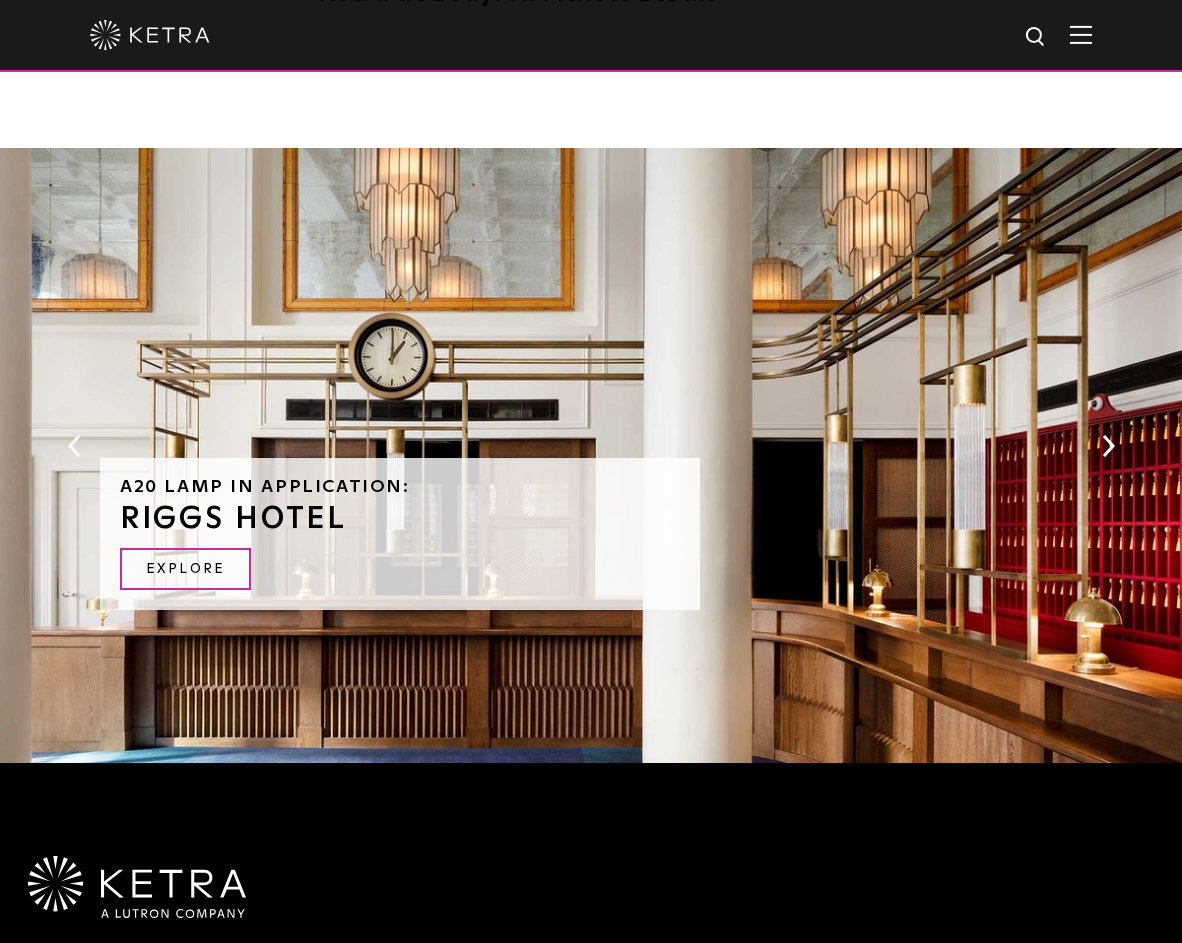 scroll, scrollTop: 1860, scrollLeft: 0, axis: vertical 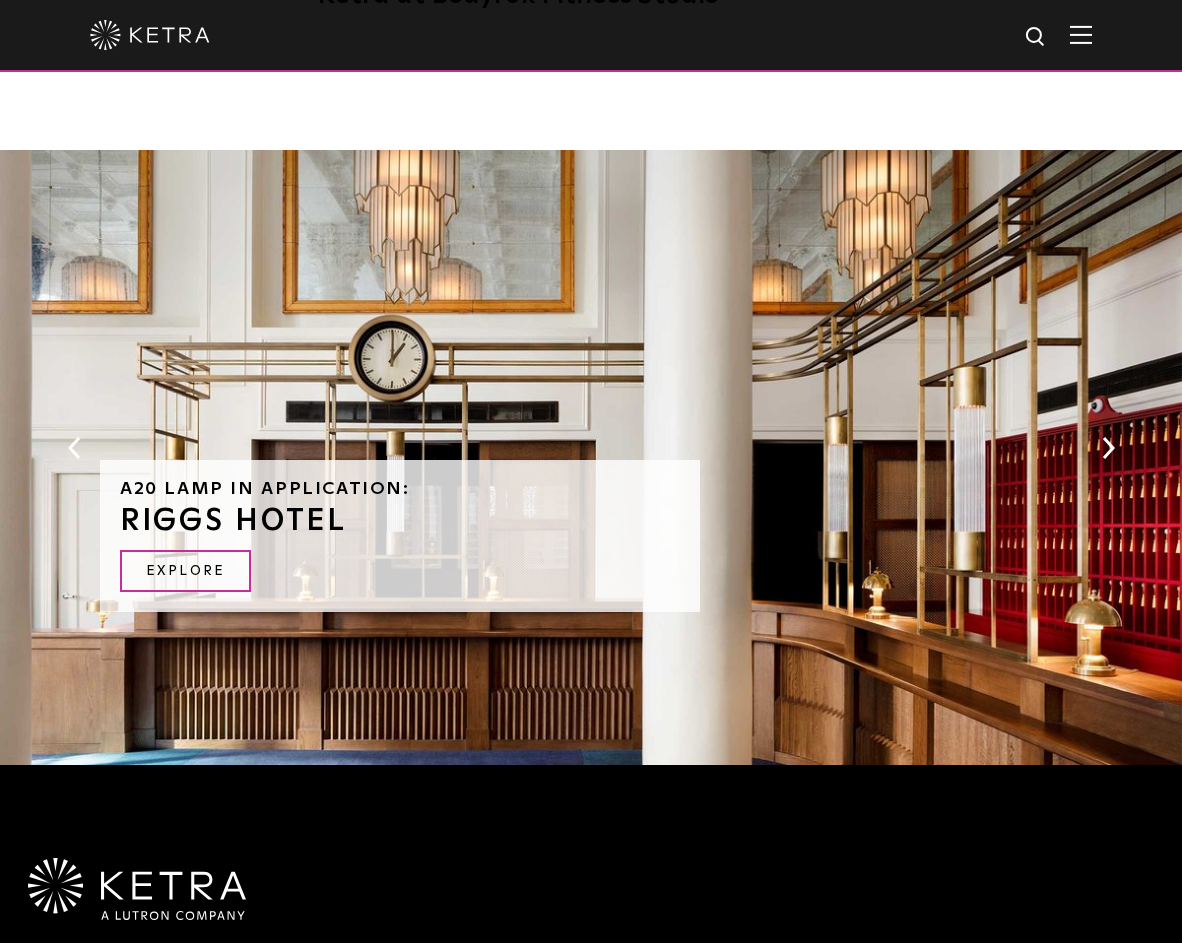click on "Next" at bounding box center [1108, 448] 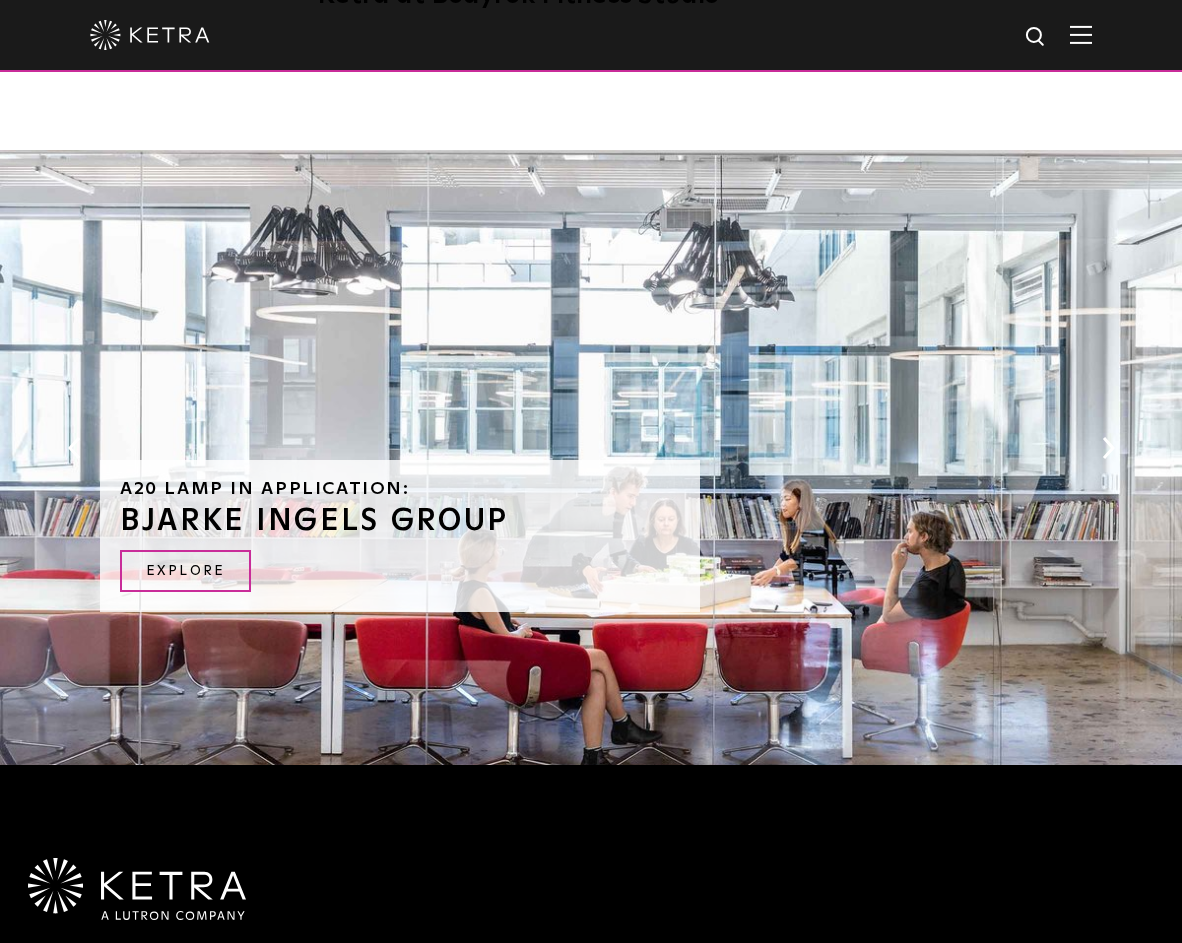 click on "Next" at bounding box center [1108, 448] 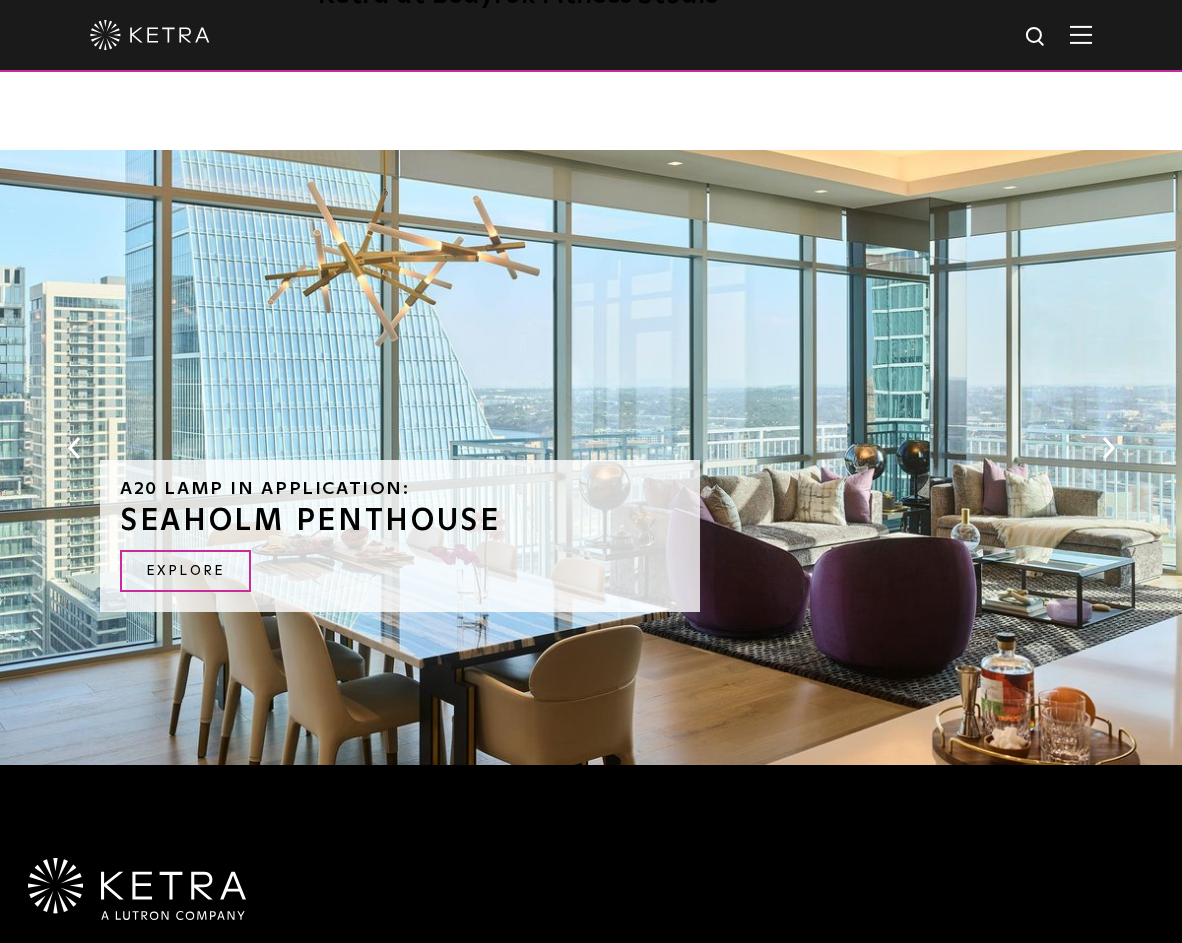 click on "Next" at bounding box center [1108, 448] 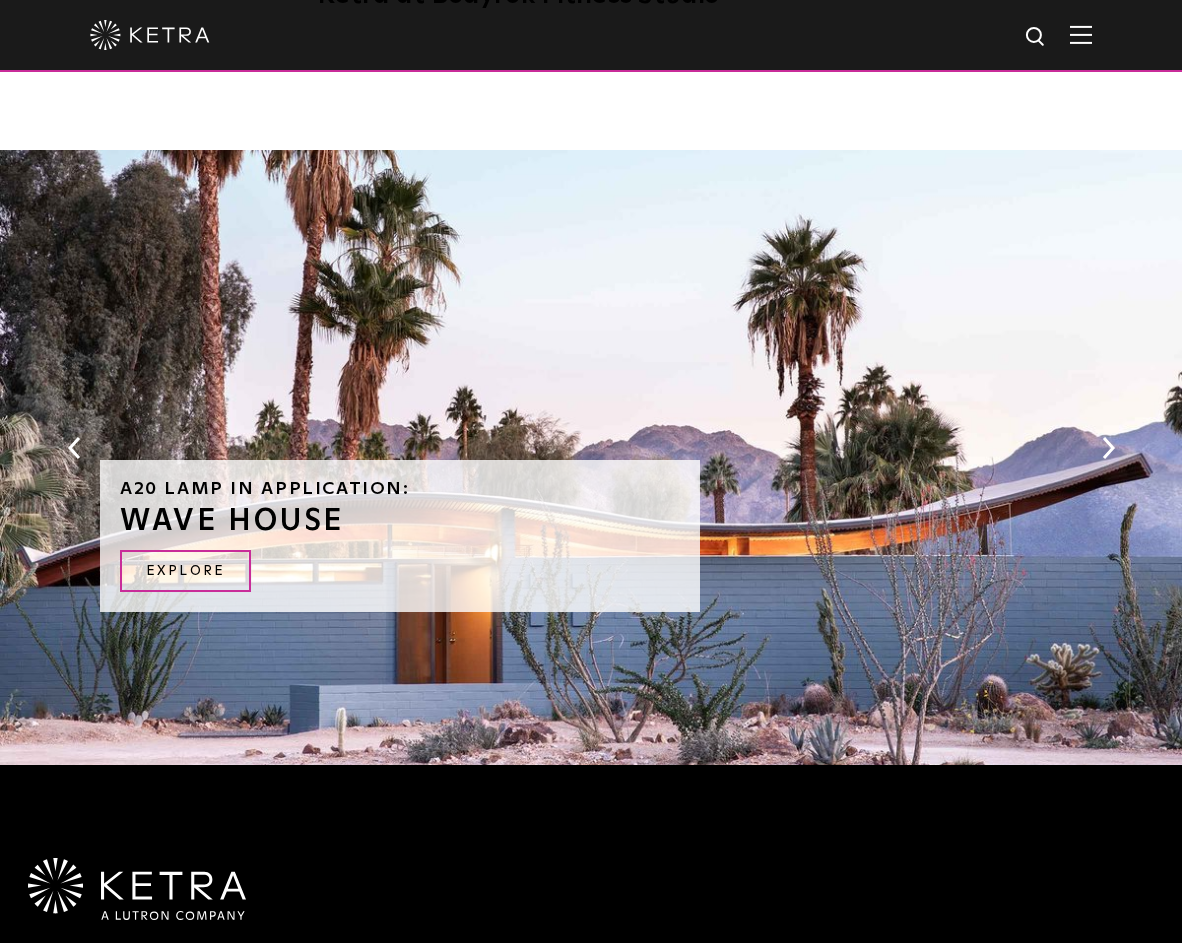 click on "Next" at bounding box center [1108, 448] 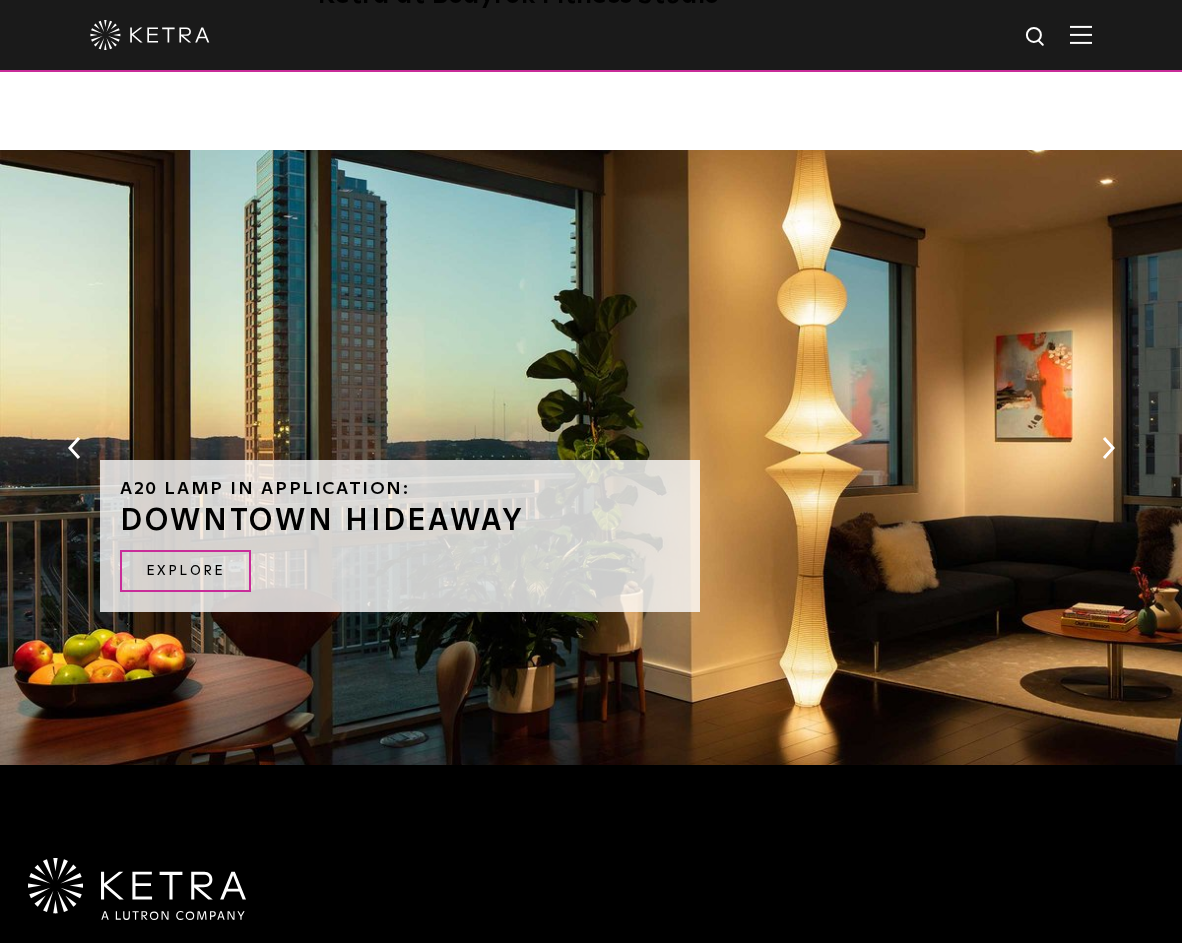 click on "Next" at bounding box center [1108, 448] 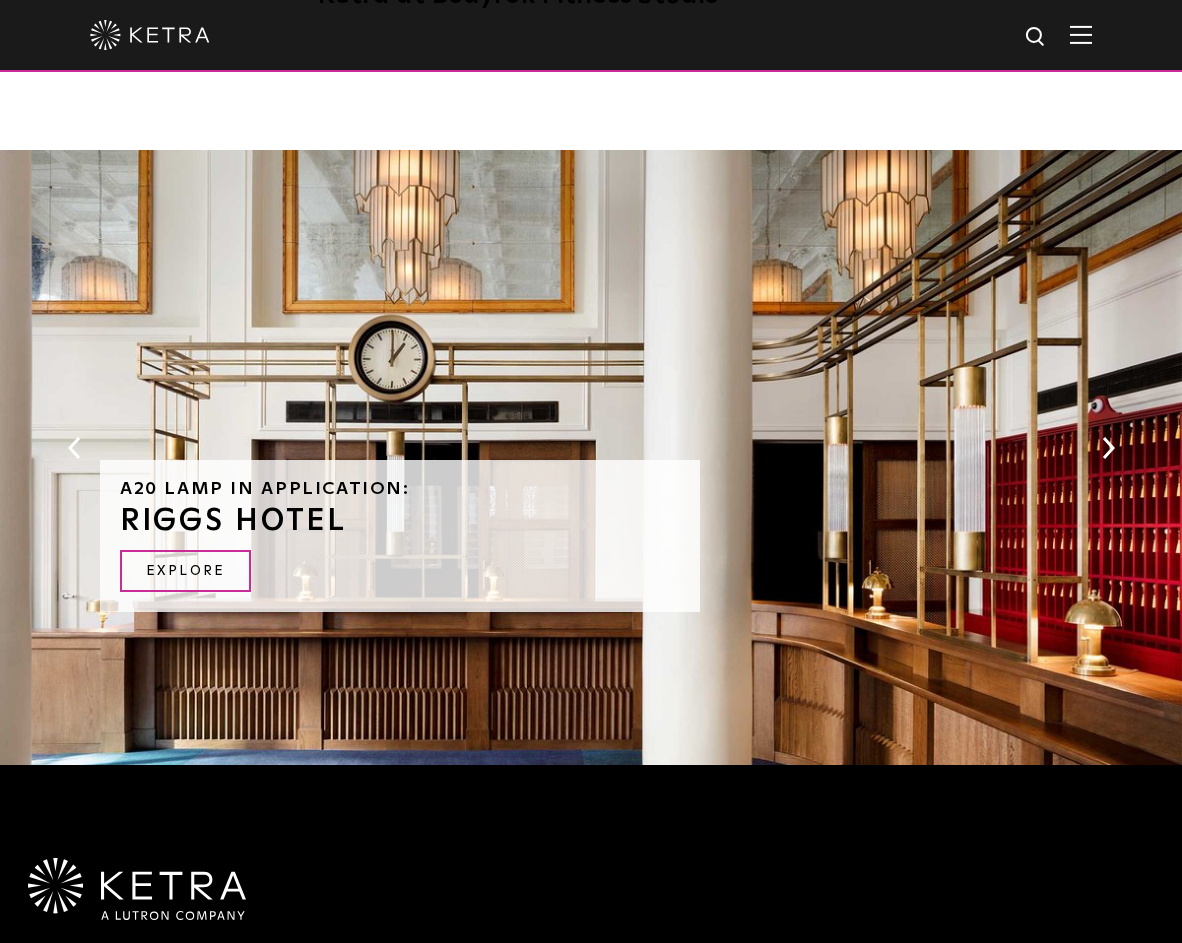 click on "Previous" at bounding box center (74, 448) 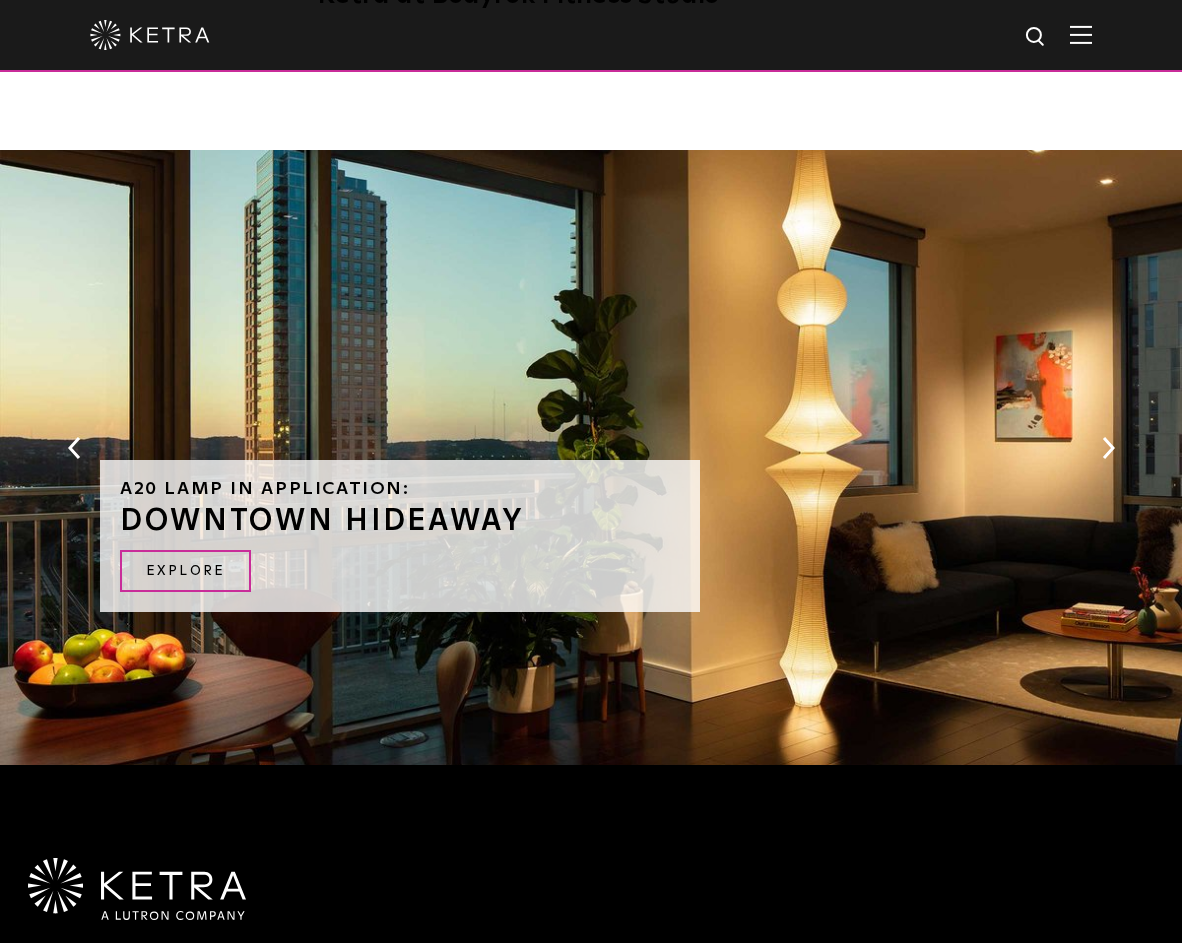 click on "Next" at bounding box center [1108, 448] 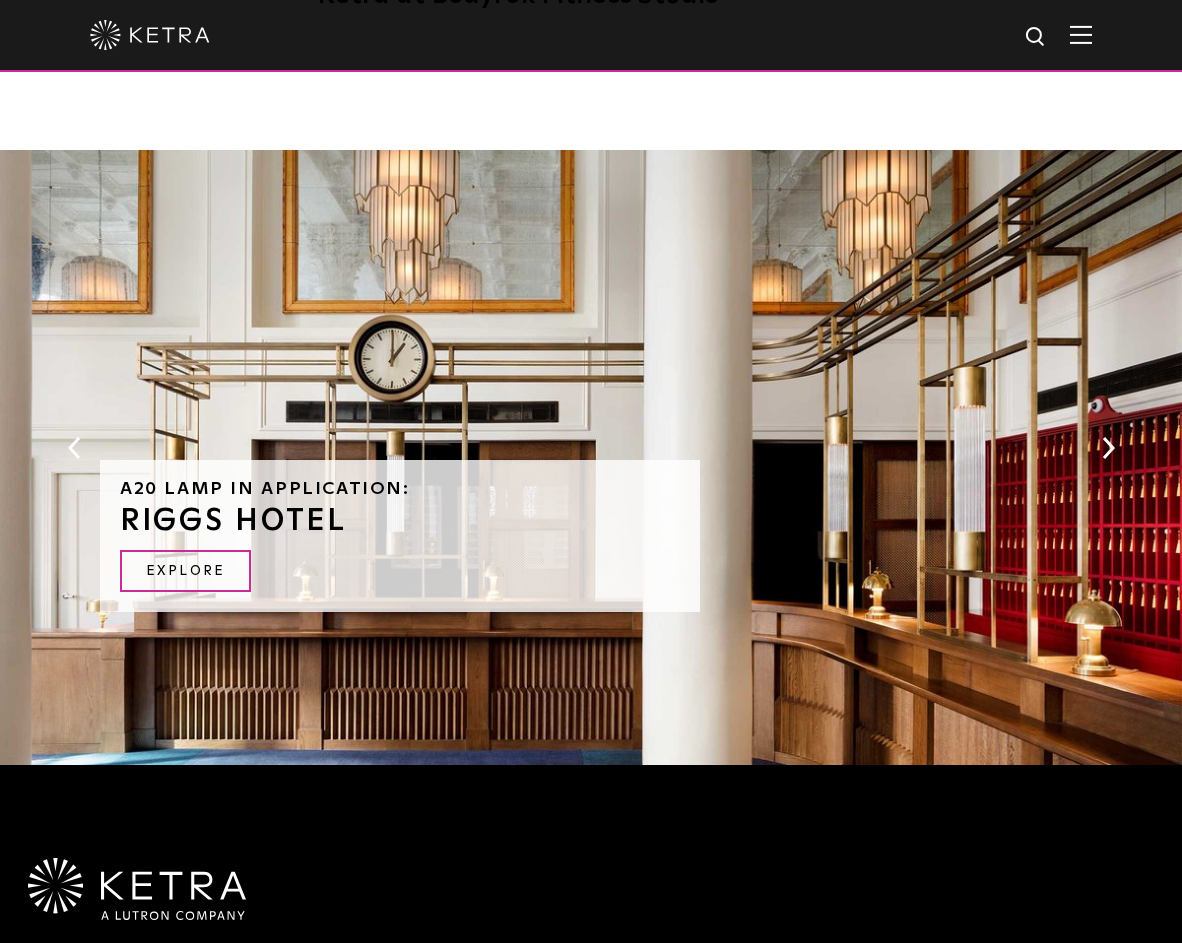 click on "Next" at bounding box center (1108, 448) 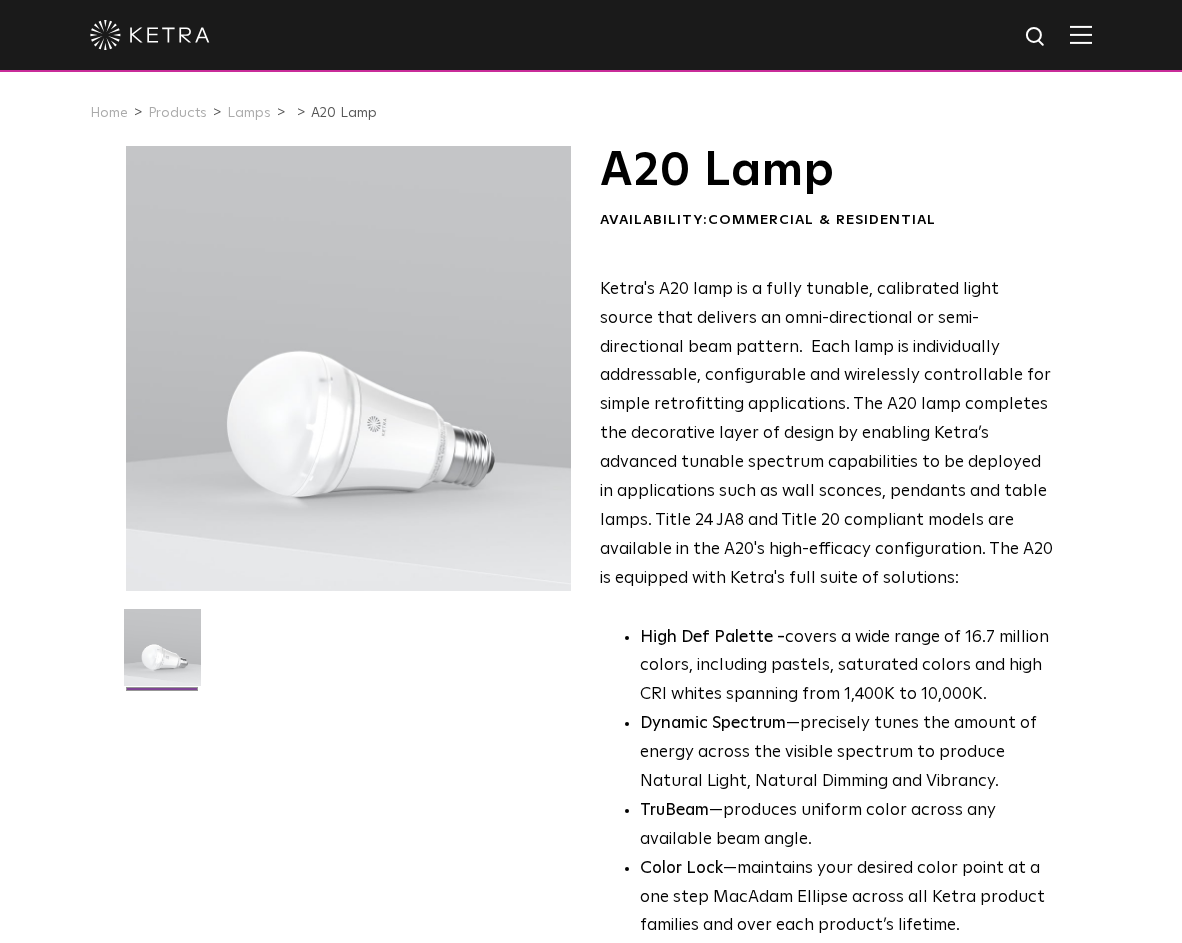 scroll, scrollTop: 0, scrollLeft: 0, axis: both 